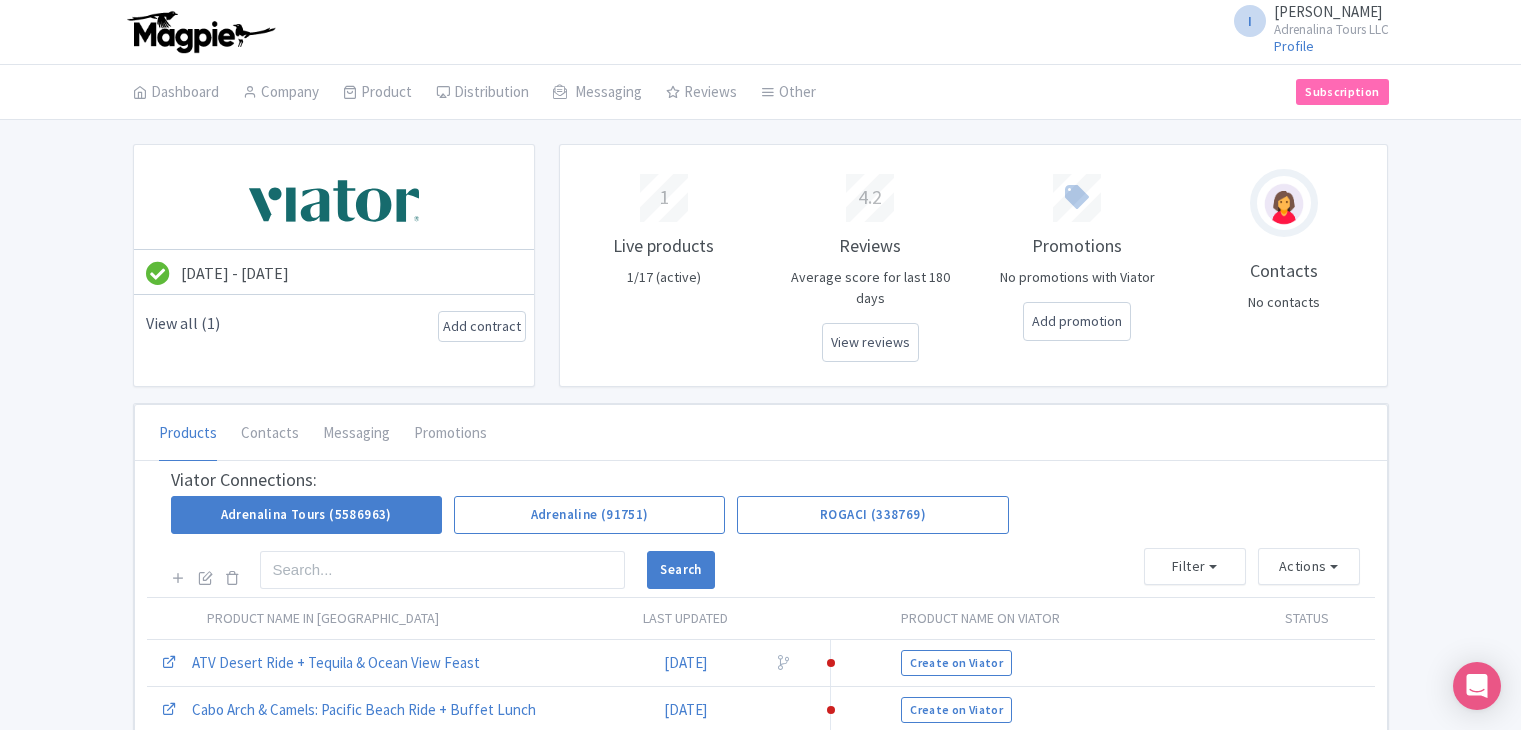 scroll, scrollTop: 0, scrollLeft: 0, axis: both 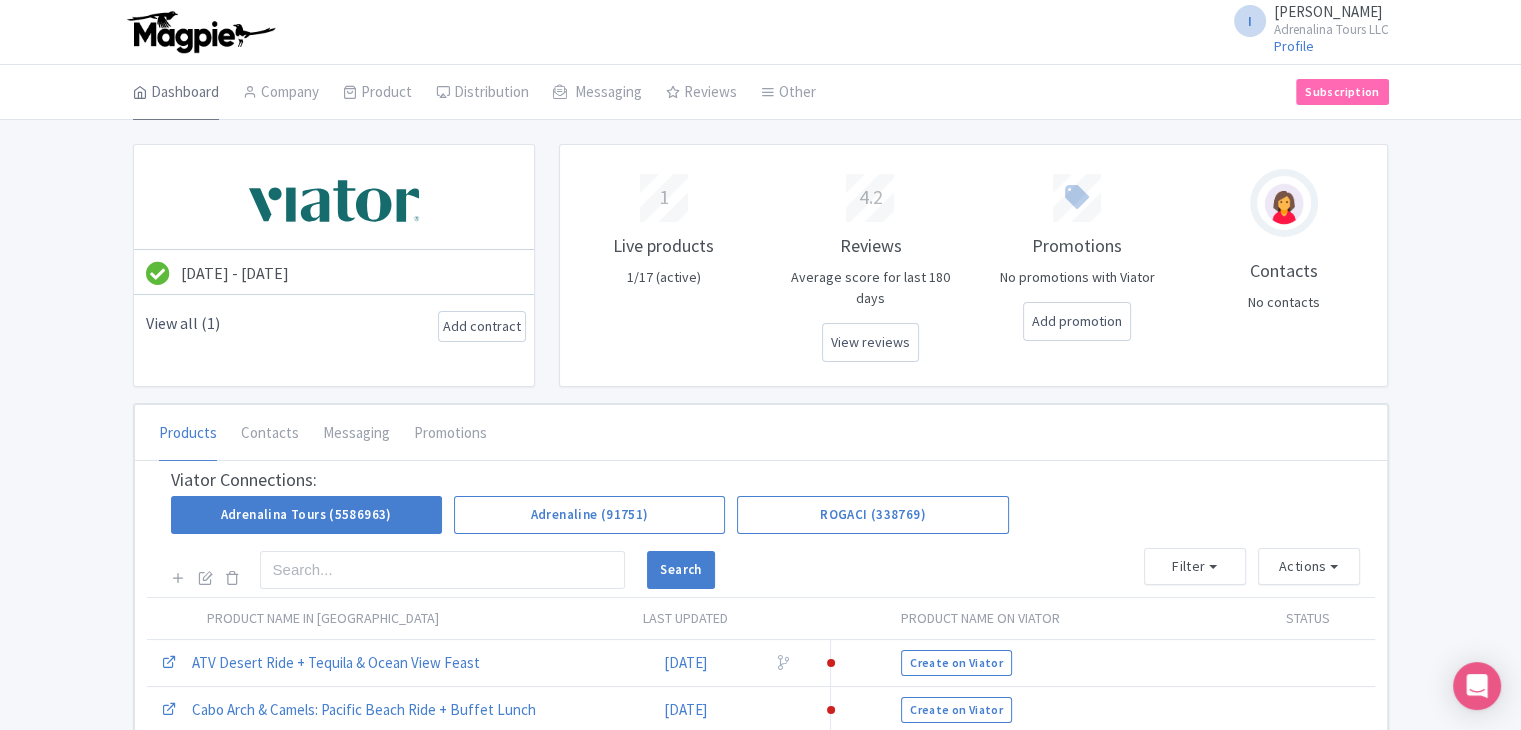 click on "Dashboard" at bounding box center [176, 93] 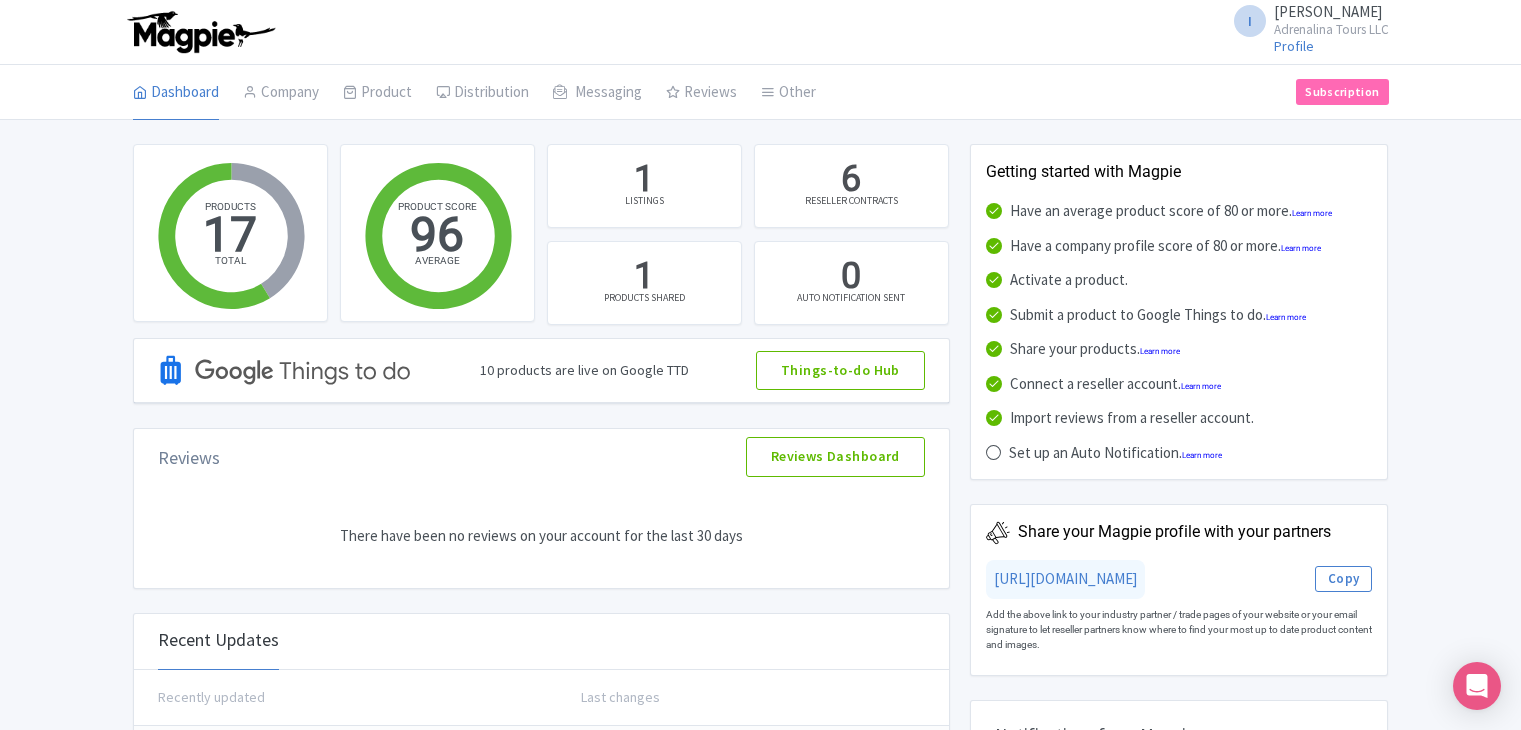 scroll, scrollTop: 0, scrollLeft: 0, axis: both 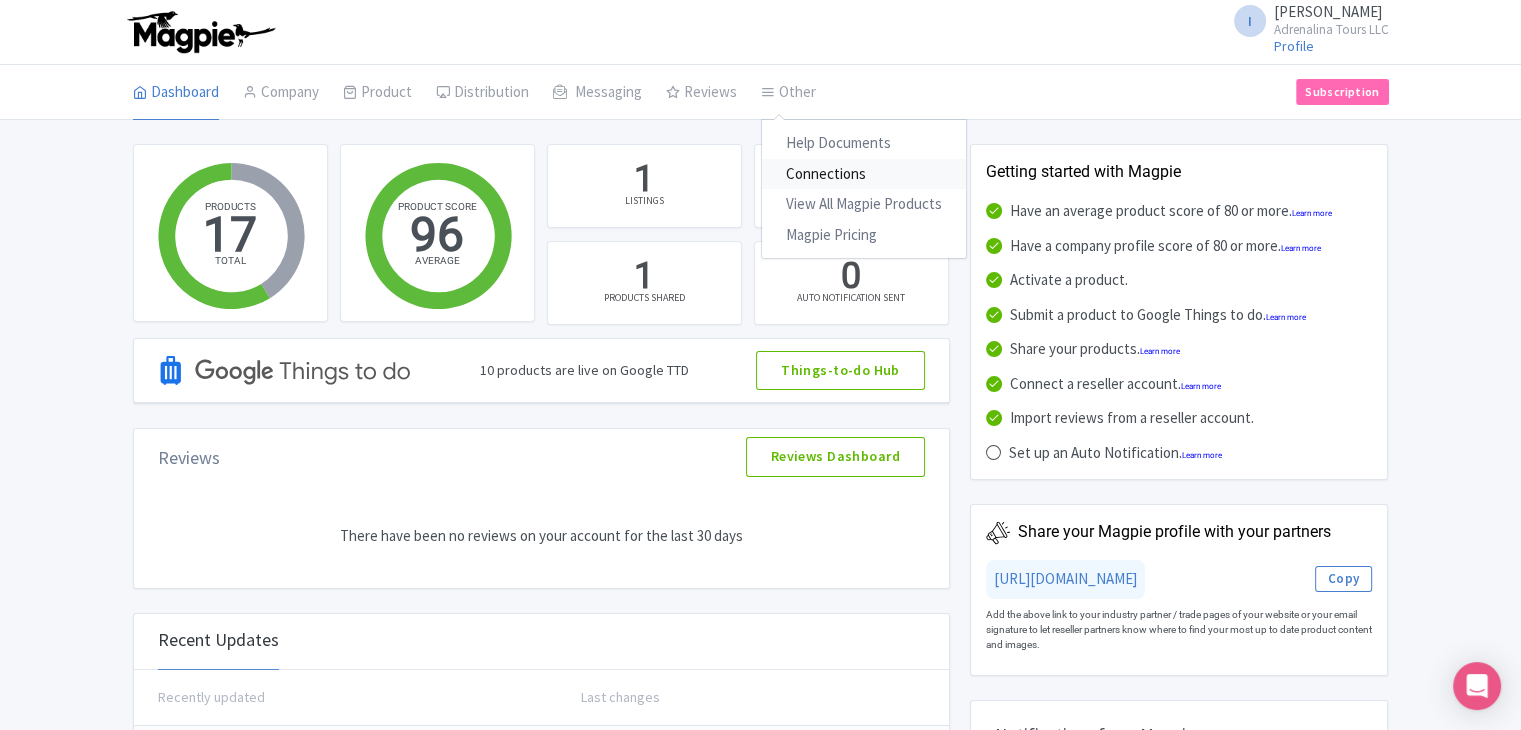 click on "Connections" at bounding box center [864, 174] 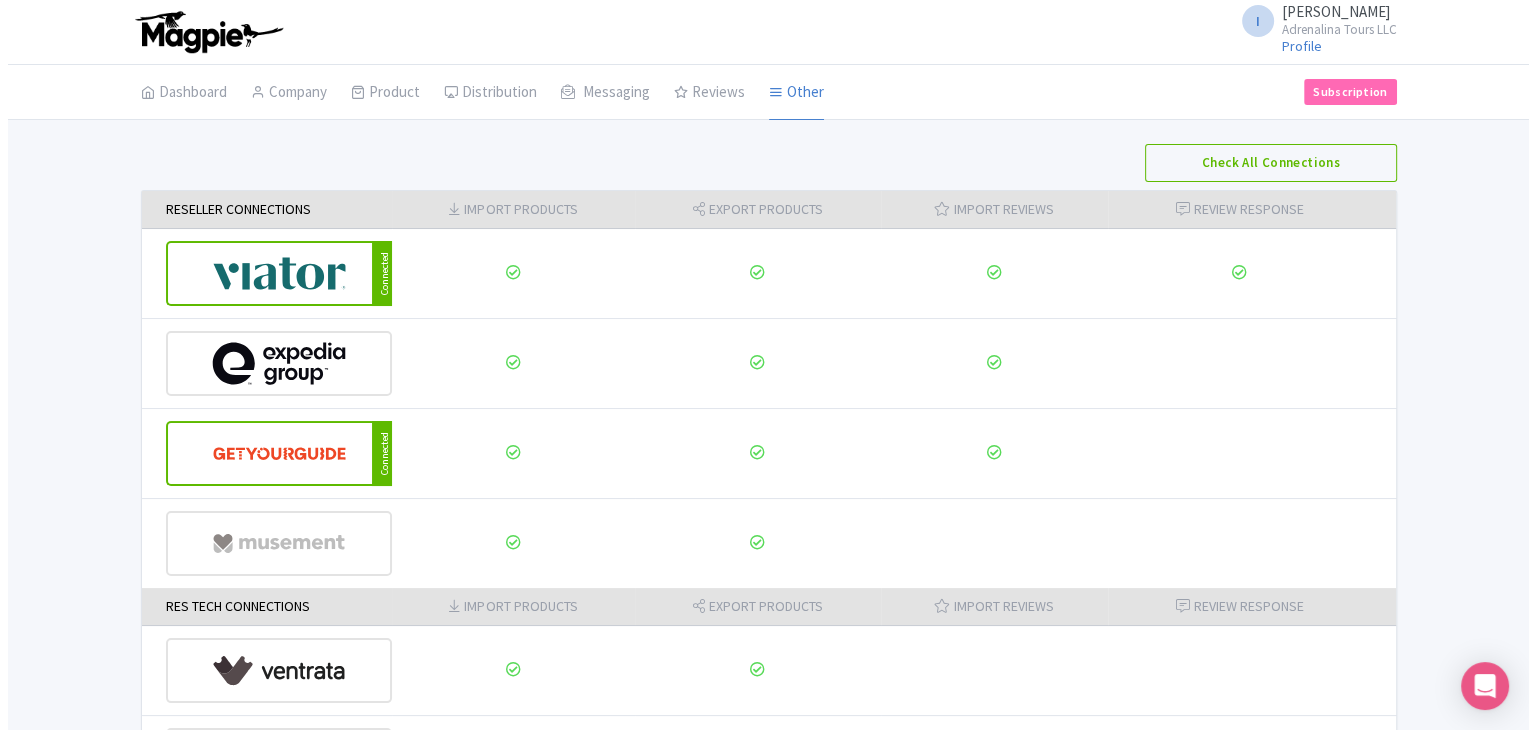 scroll, scrollTop: 286, scrollLeft: 0, axis: vertical 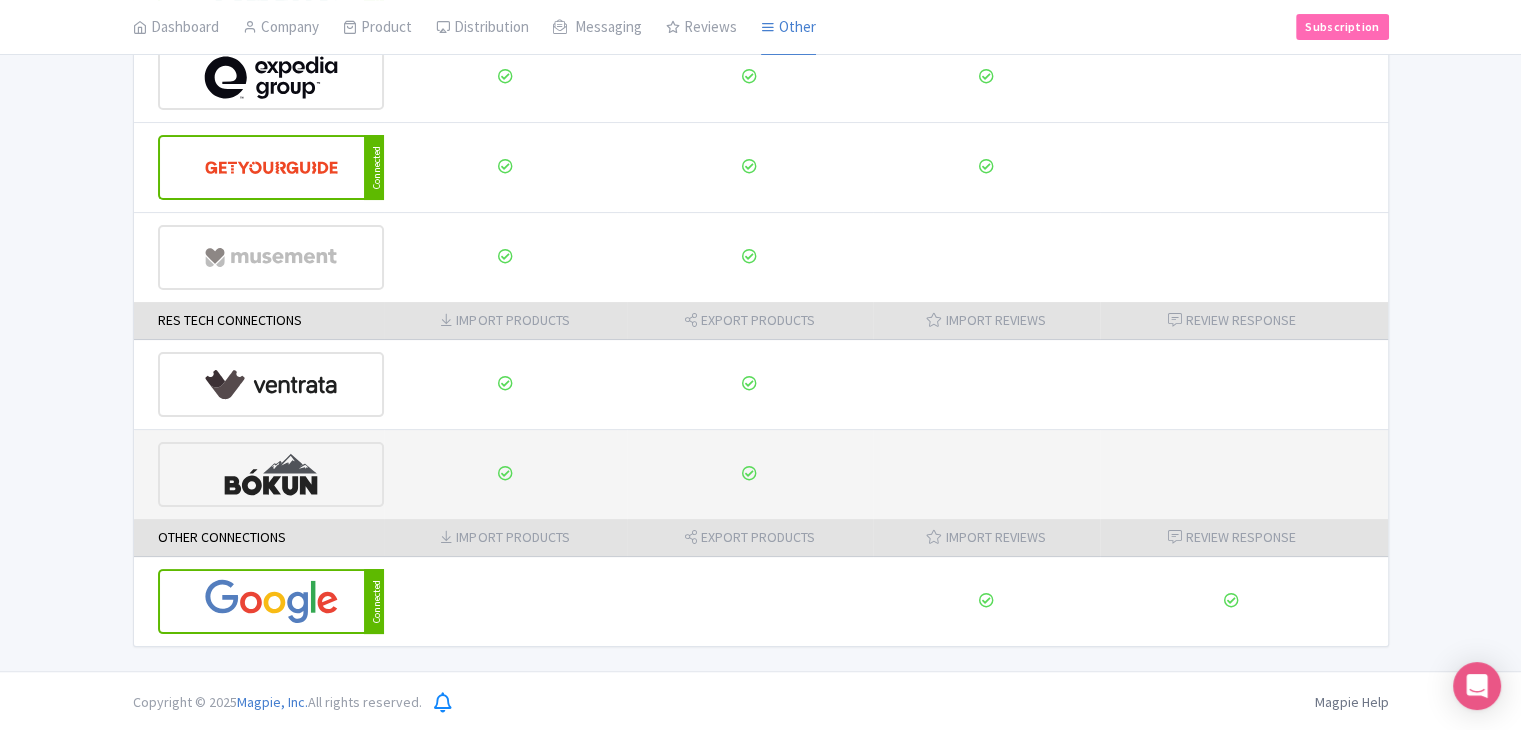 click at bounding box center [271, 474] 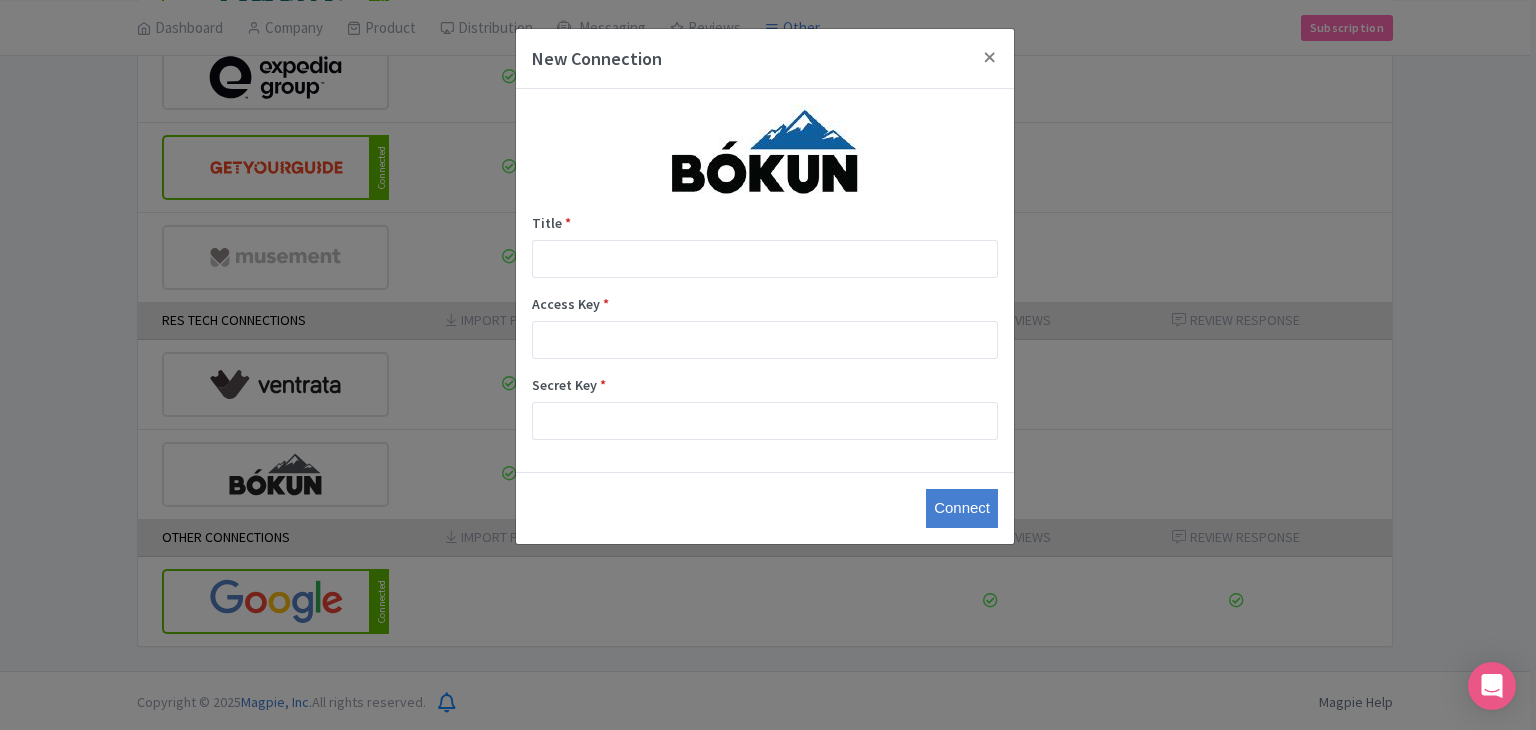 click on "Title
*
Access Key
*
Secret Key
*" at bounding box center (765, 280) 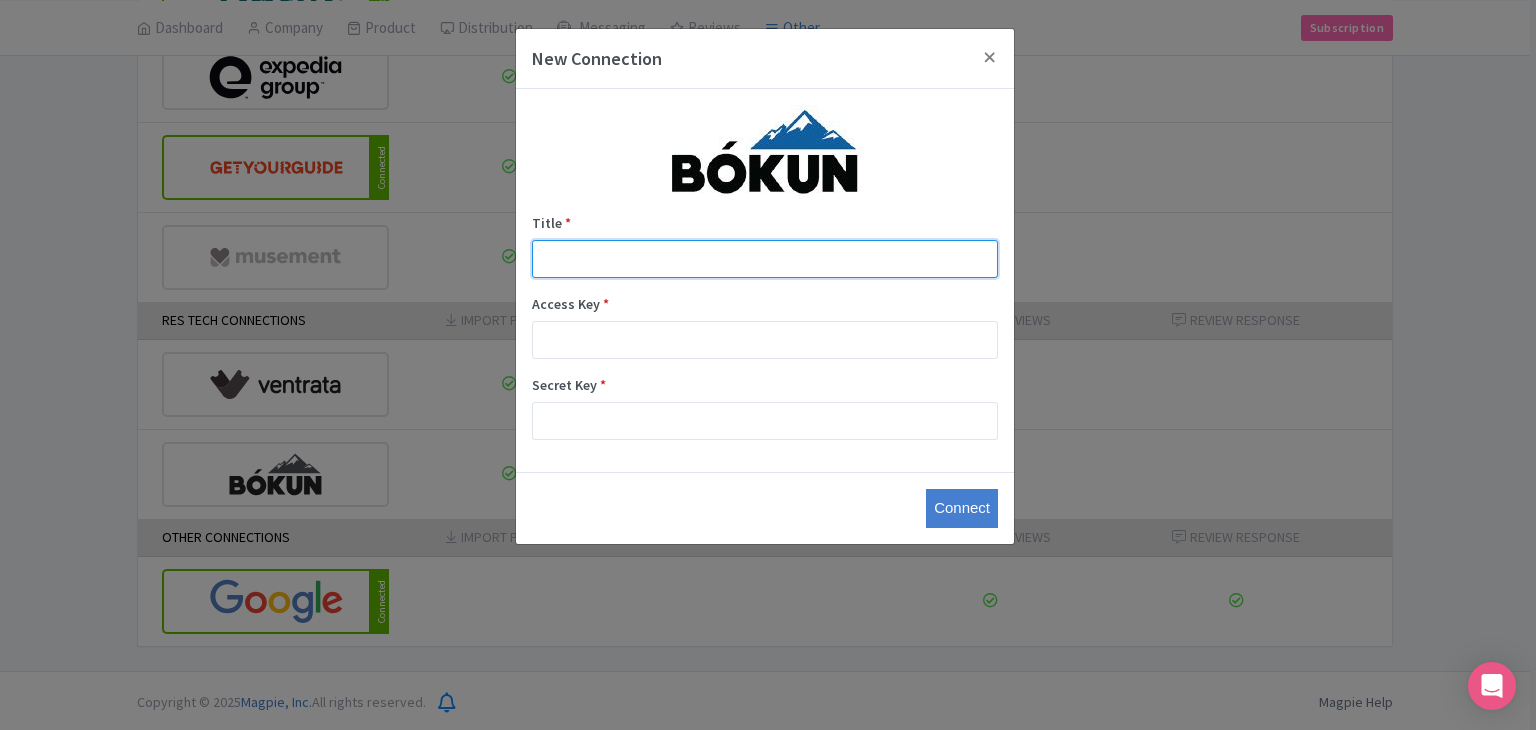 click on "Title
*" at bounding box center [765, 259] 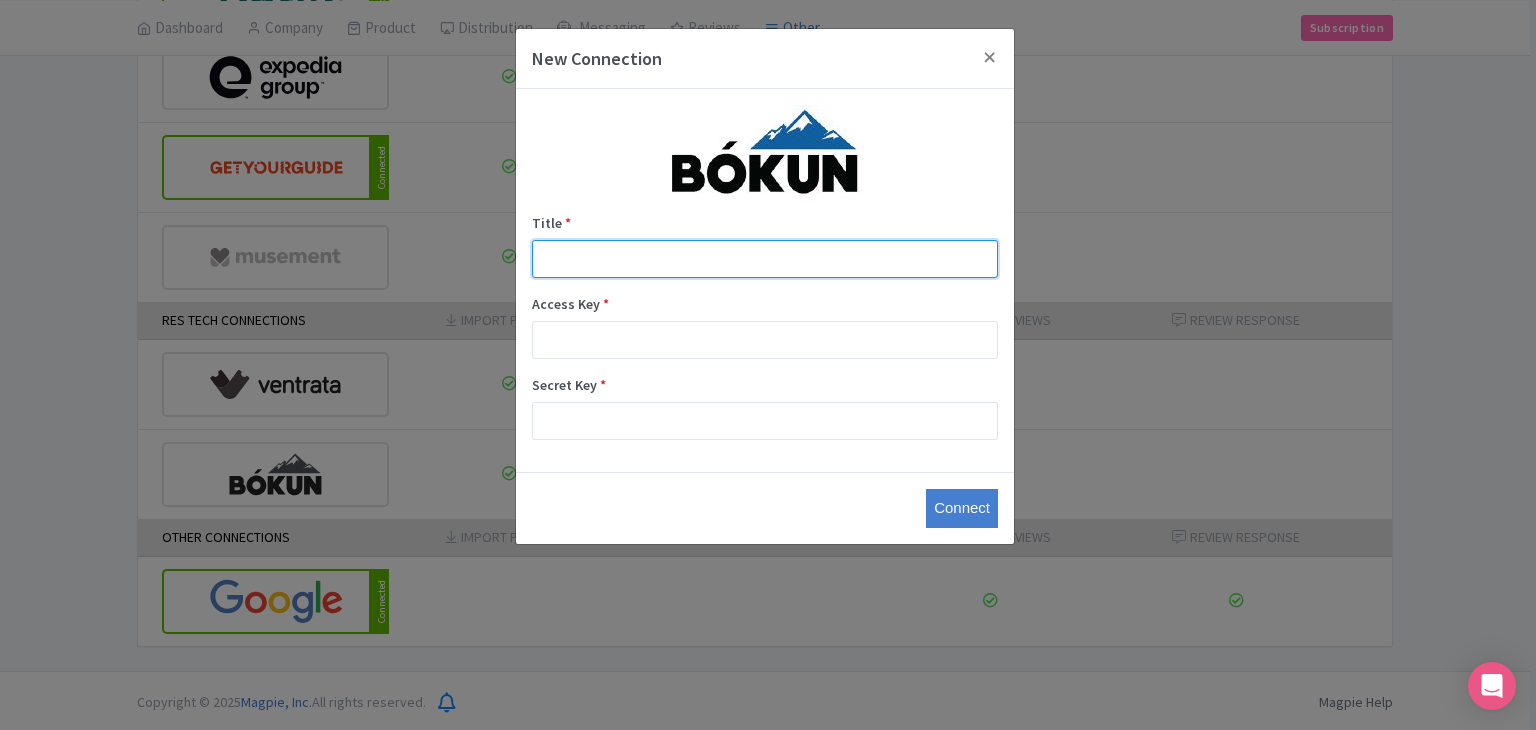 click on "Title
*" at bounding box center (765, 259) 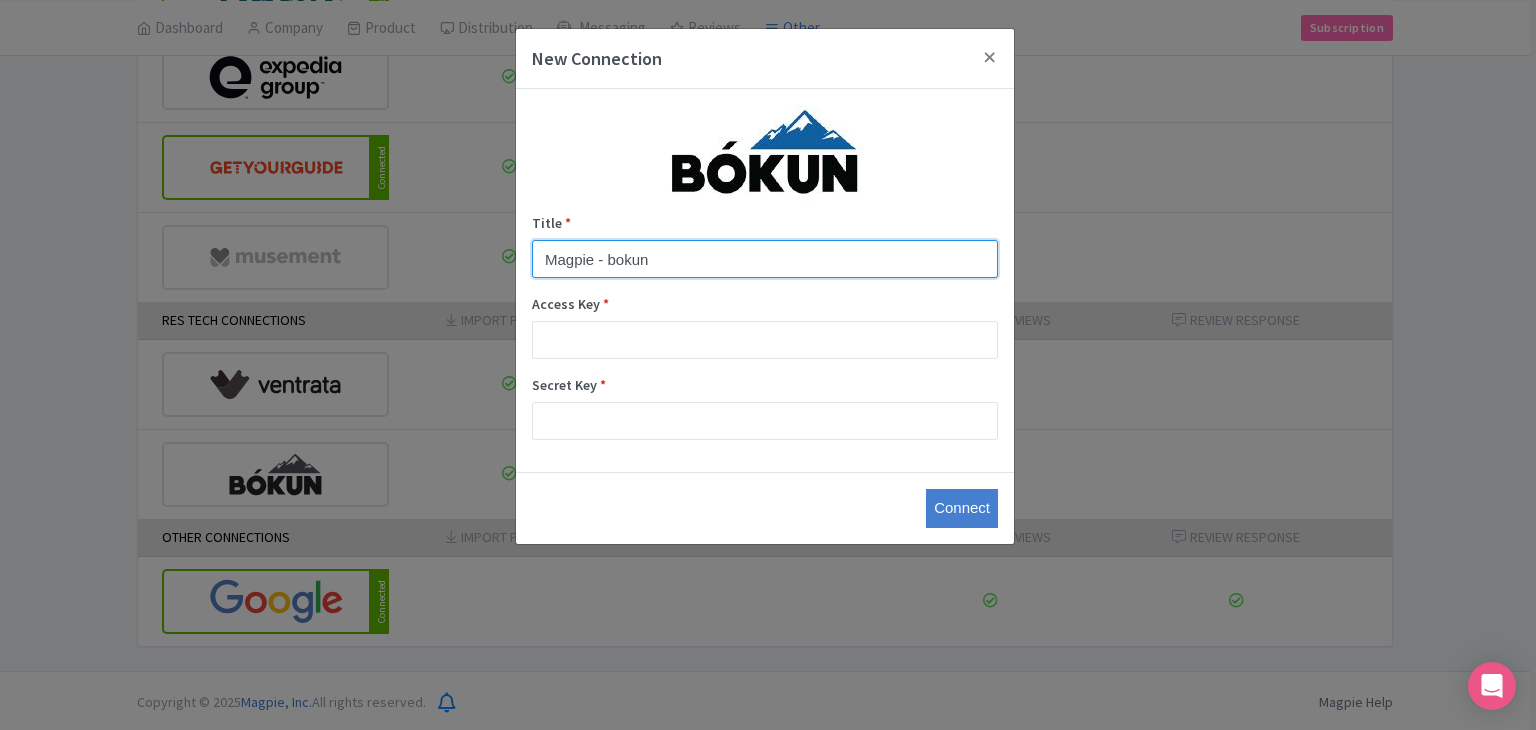 type on "Magpie - bokun" 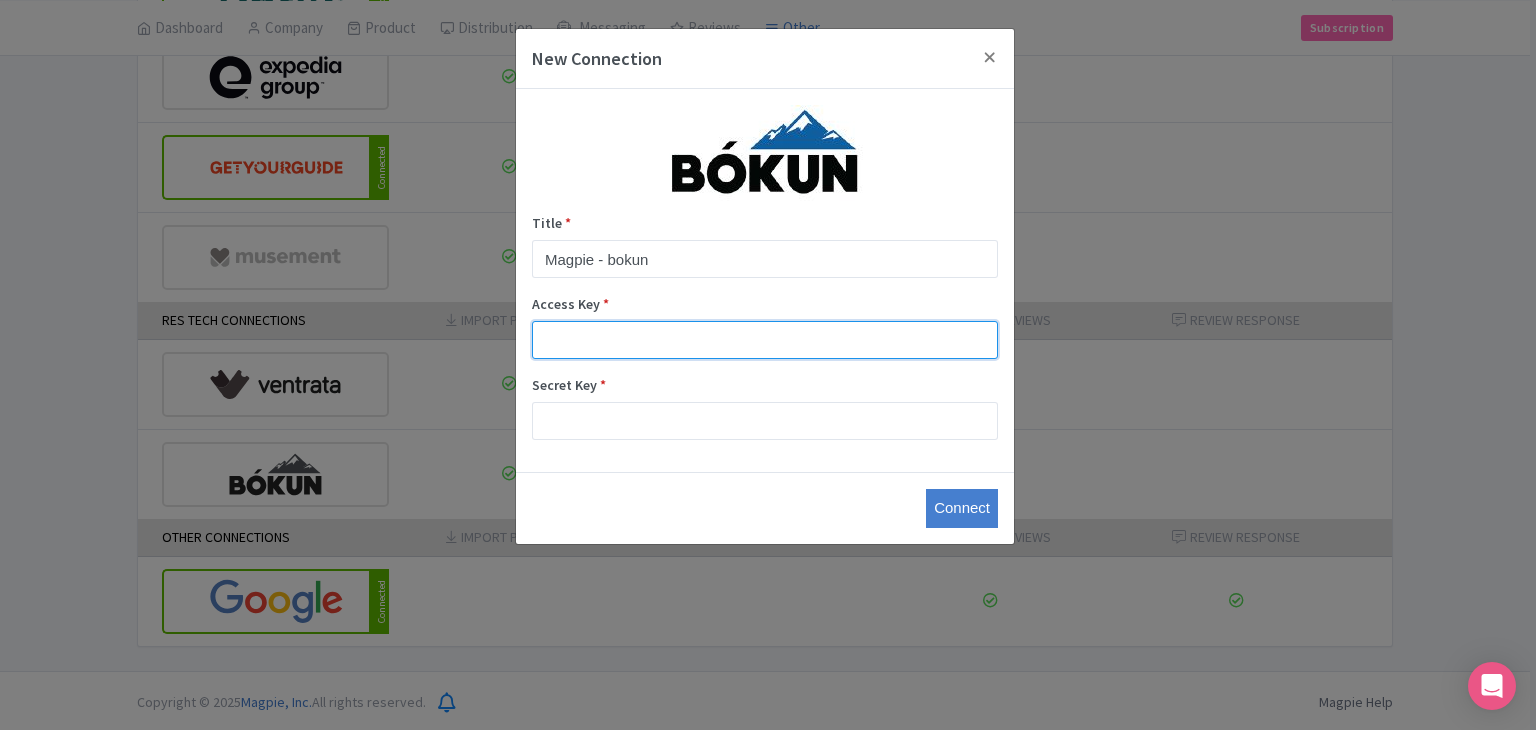 click on "Access Key
*" at bounding box center (765, 340) 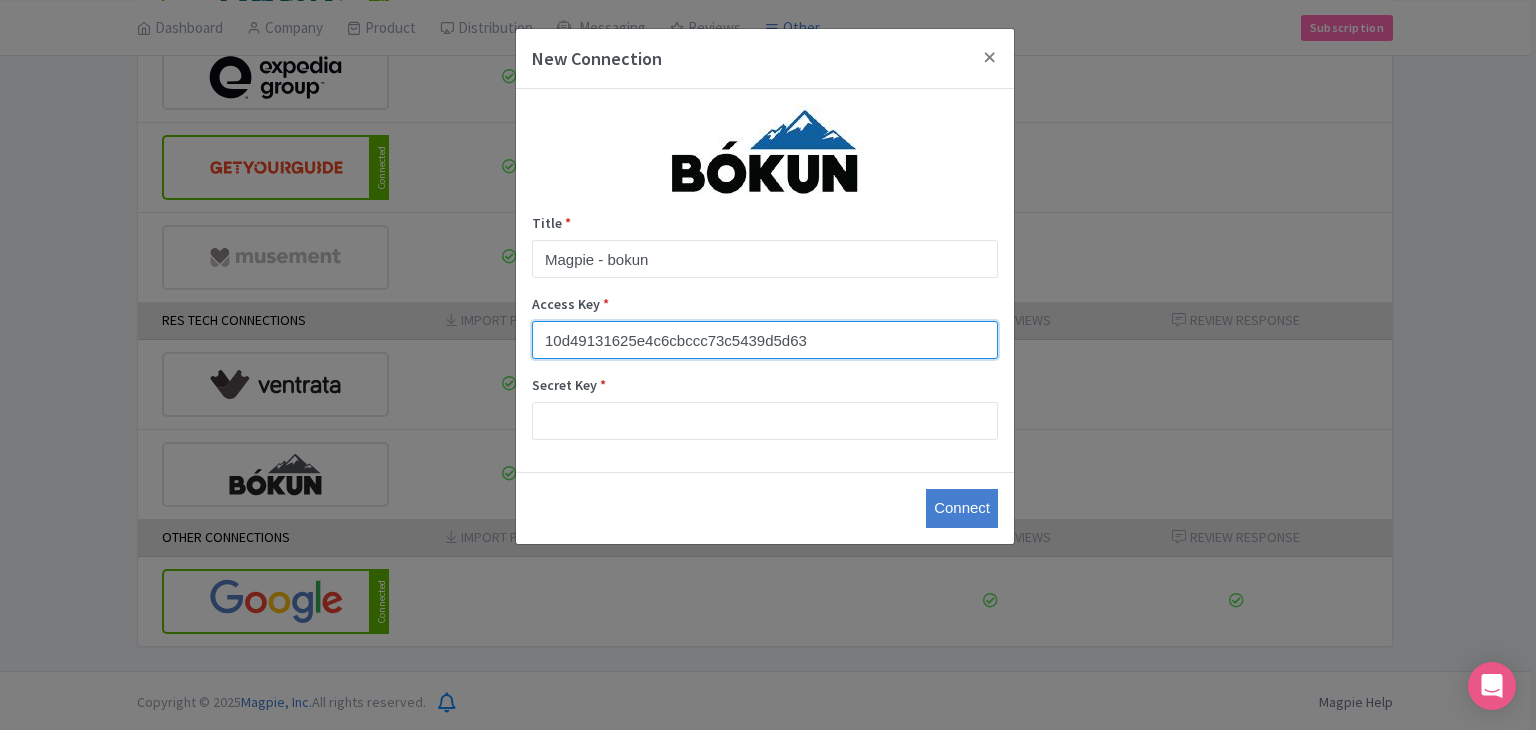 click on "10d49131625e4c6cbccc73c5439d5d63" at bounding box center [765, 340] 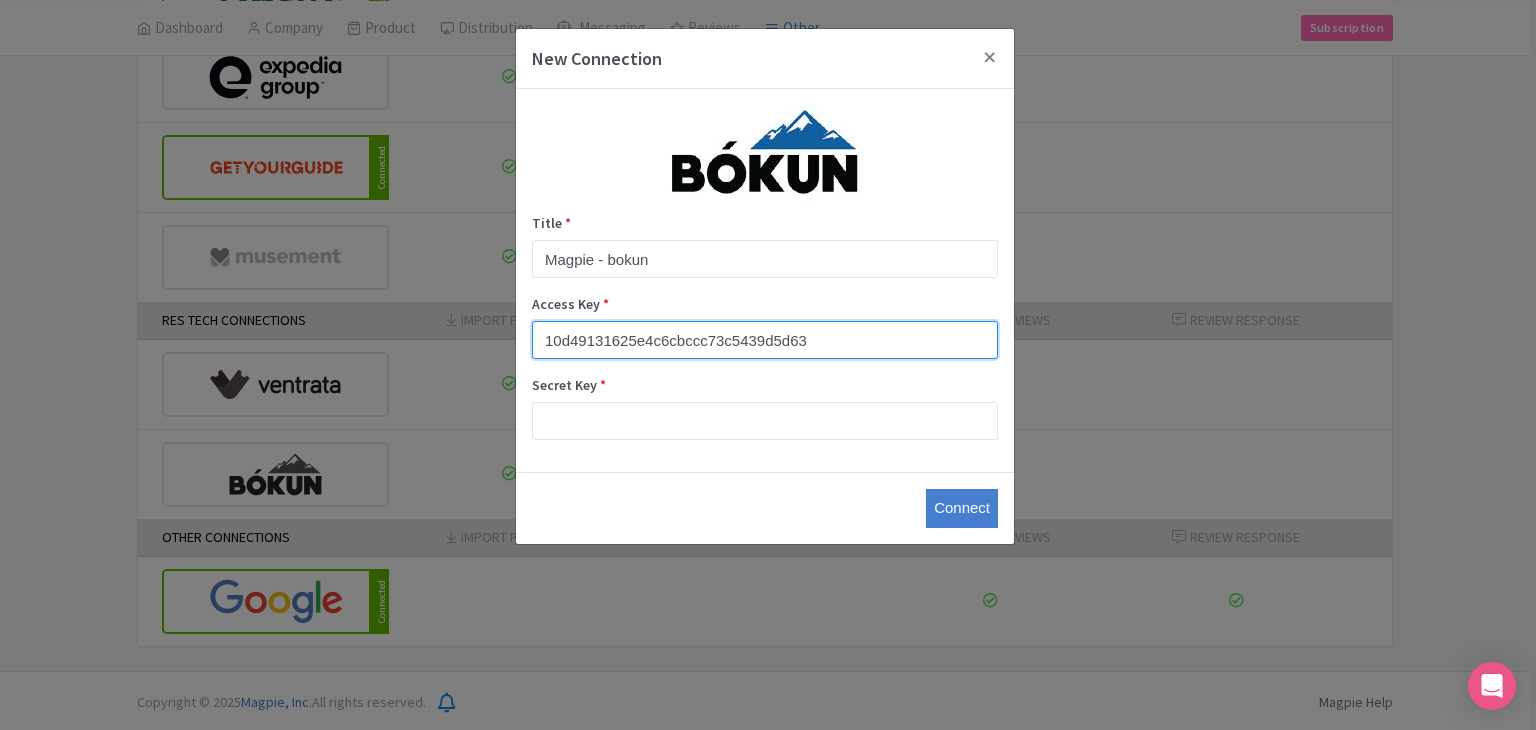type on "10d49131625e4c6cbccc73c5439d5d63" 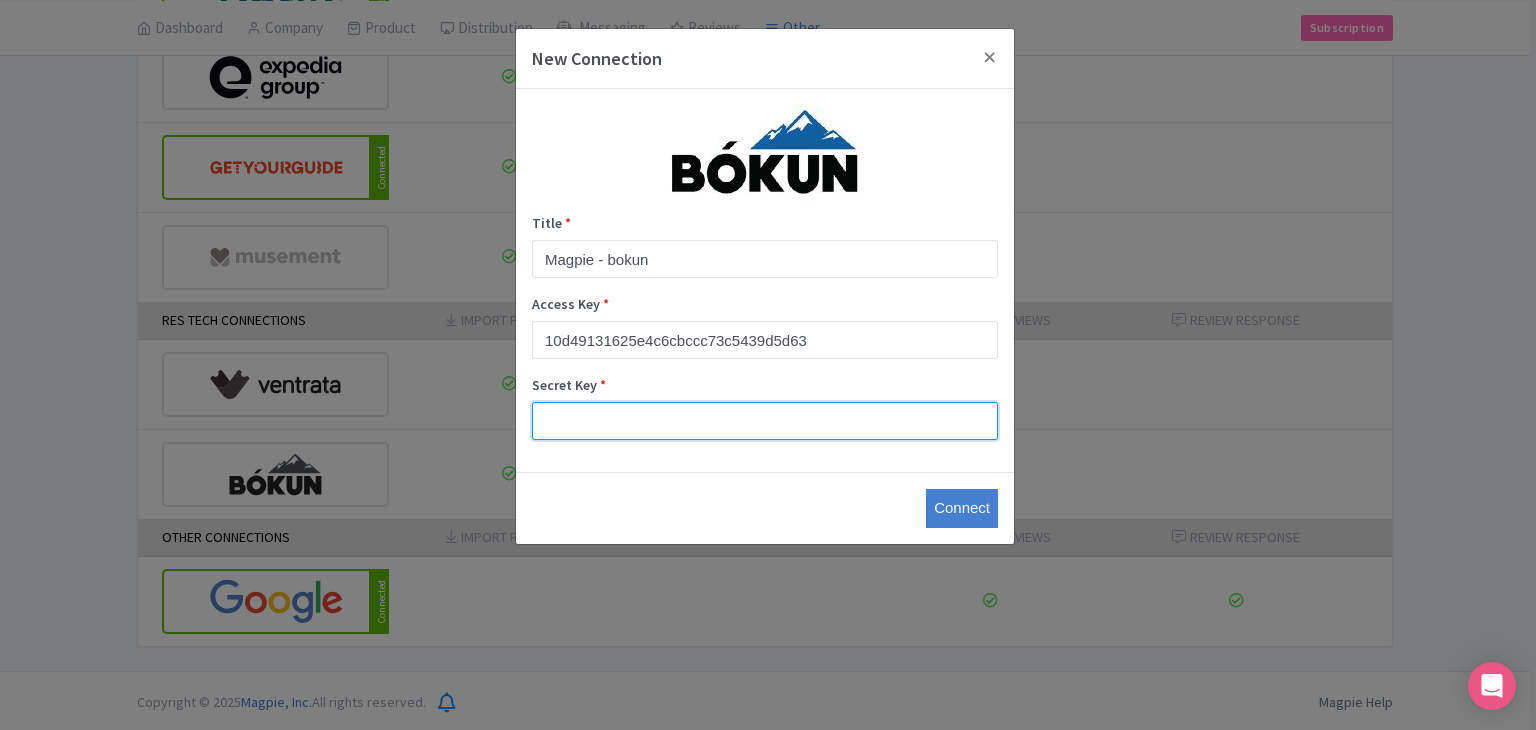 click on "Secret Key
*" at bounding box center (765, 421) 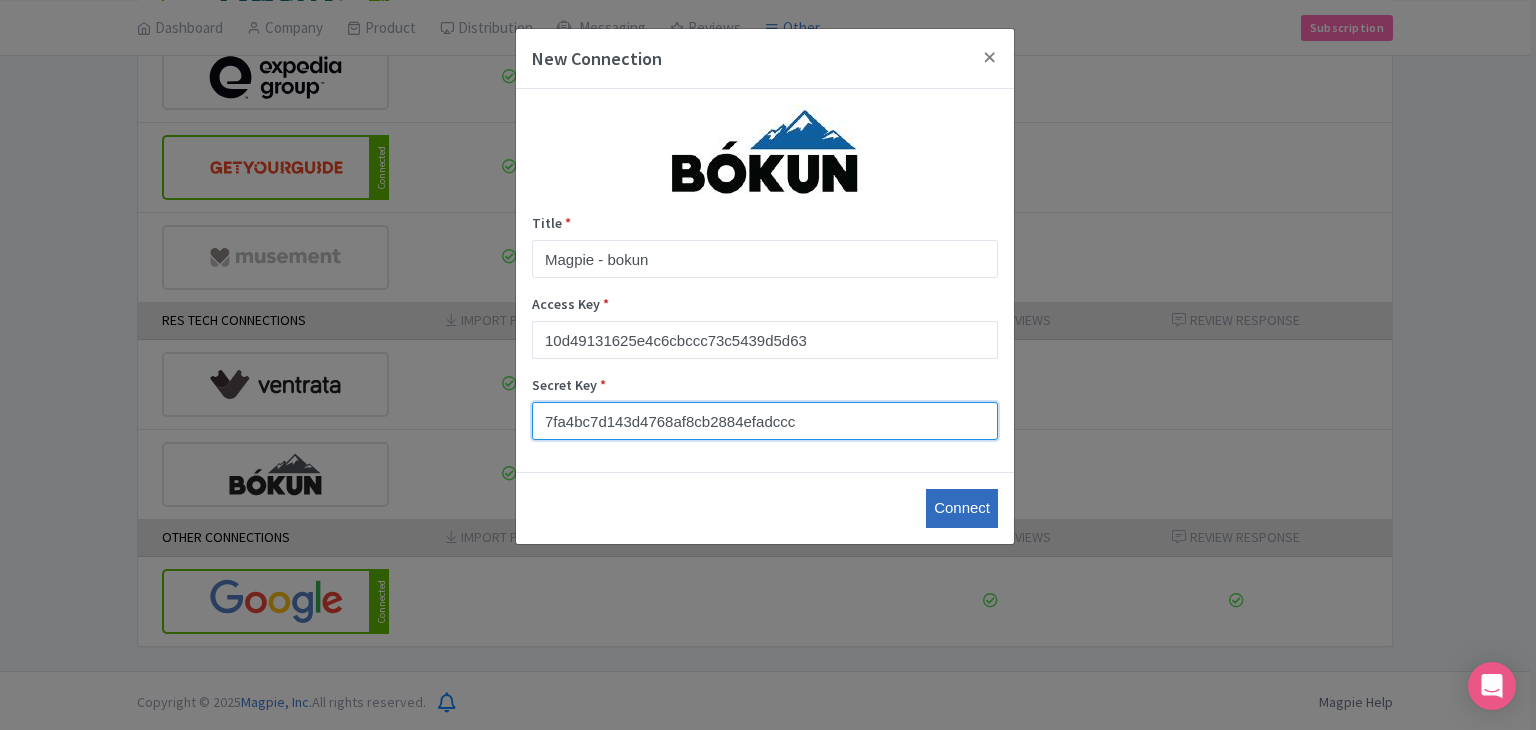 type on "7fa4bc7d143d4768af8cb2884efadccc" 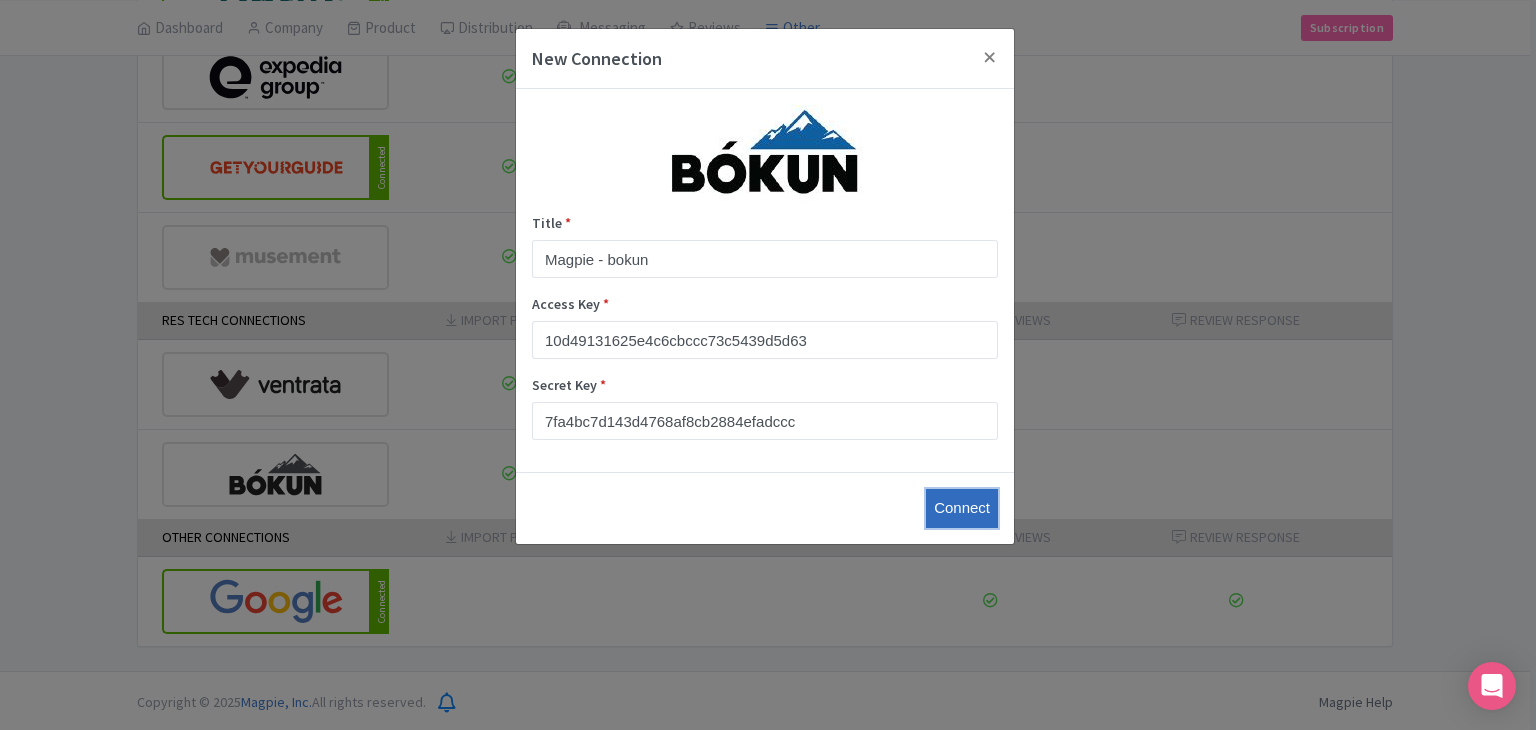 click on "Connect" at bounding box center (962, 508) 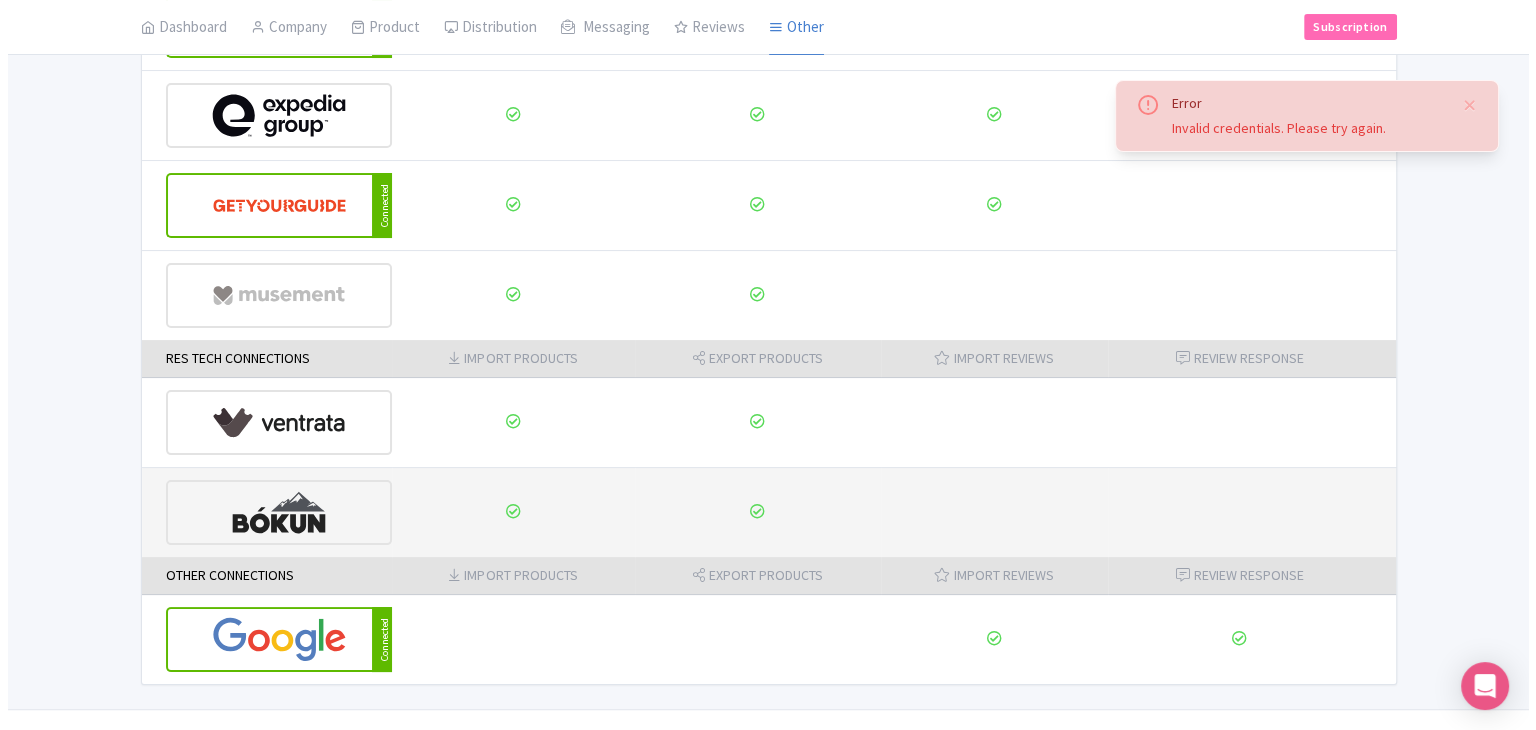 scroll, scrollTop: 286, scrollLeft: 0, axis: vertical 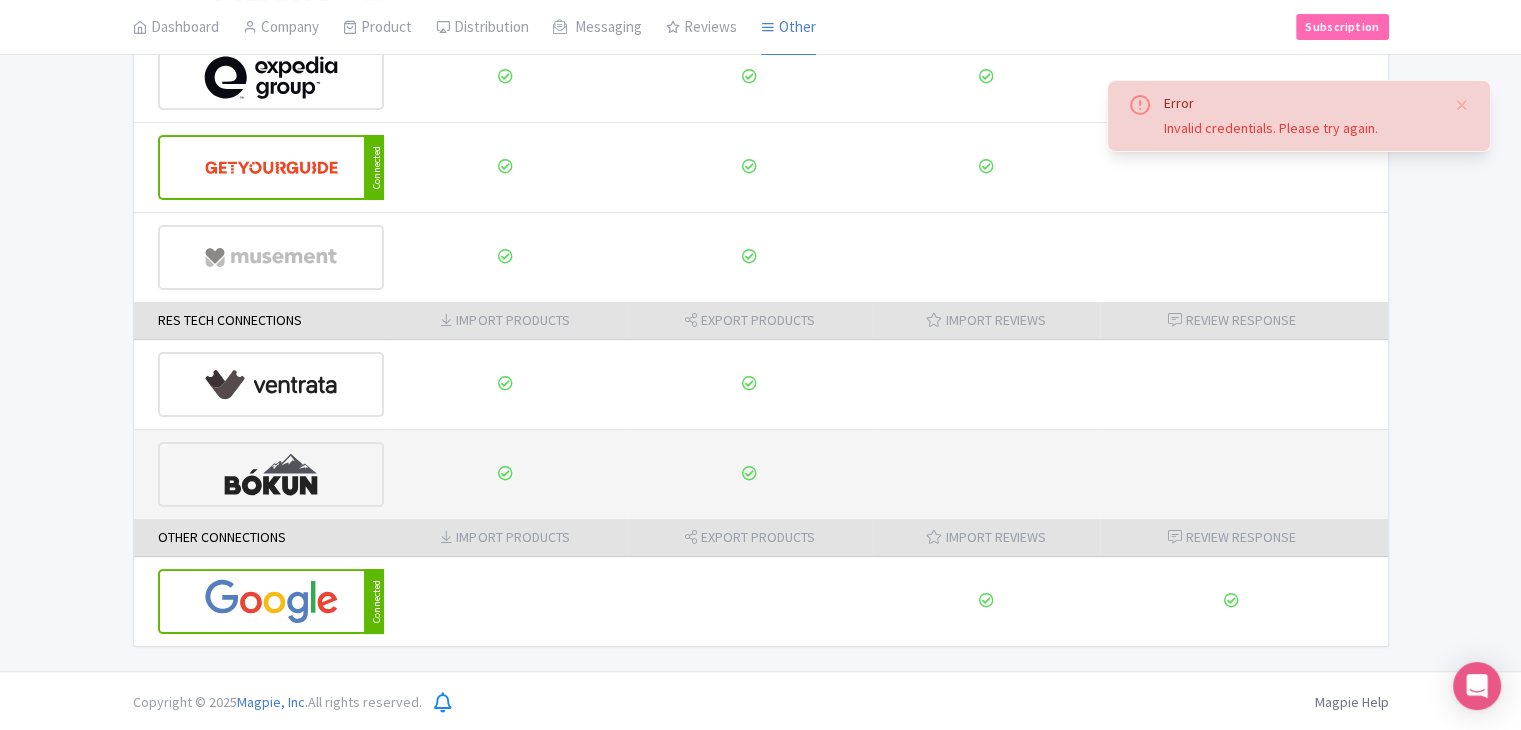 click at bounding box center (271, 474) 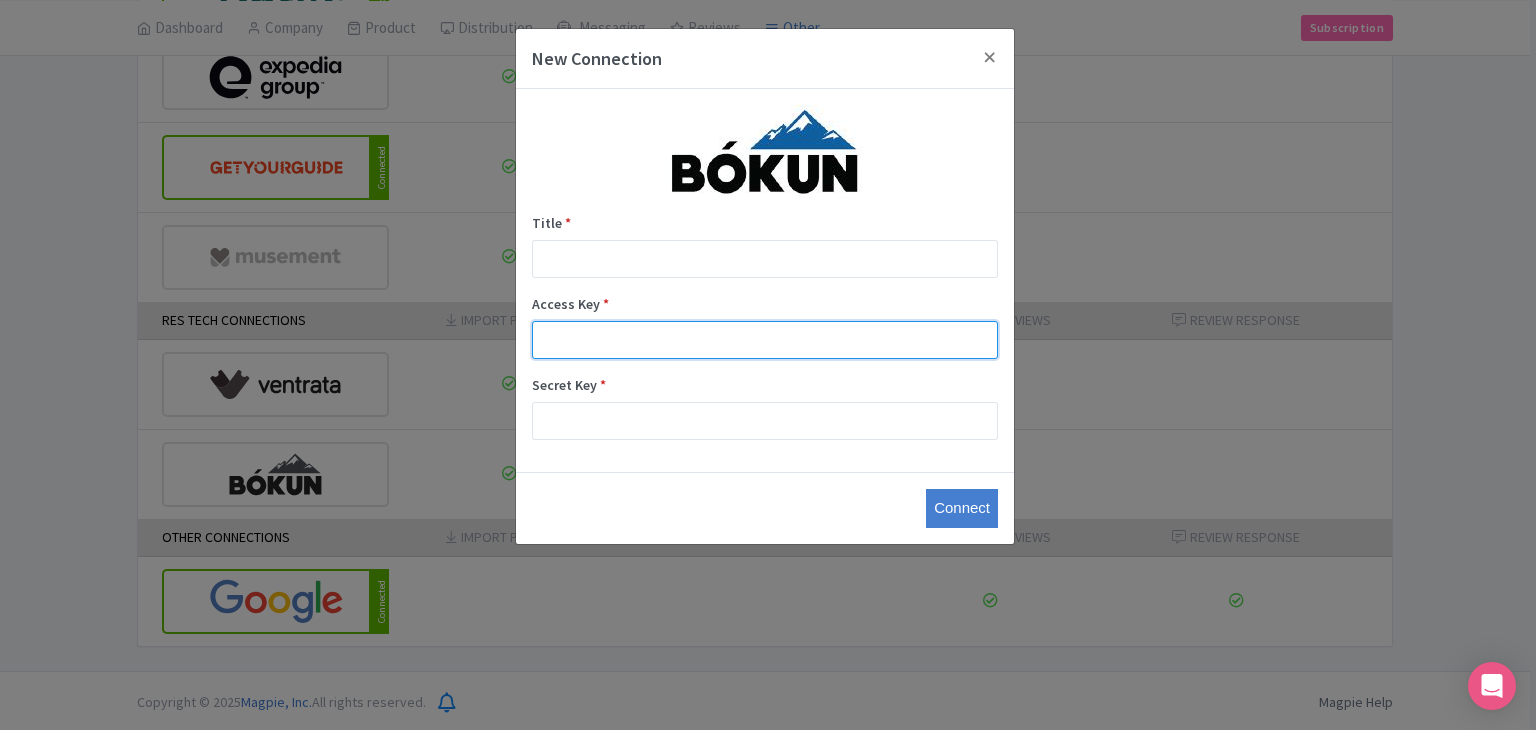 click on "Access Key
*" at bounding box center [765, 340] 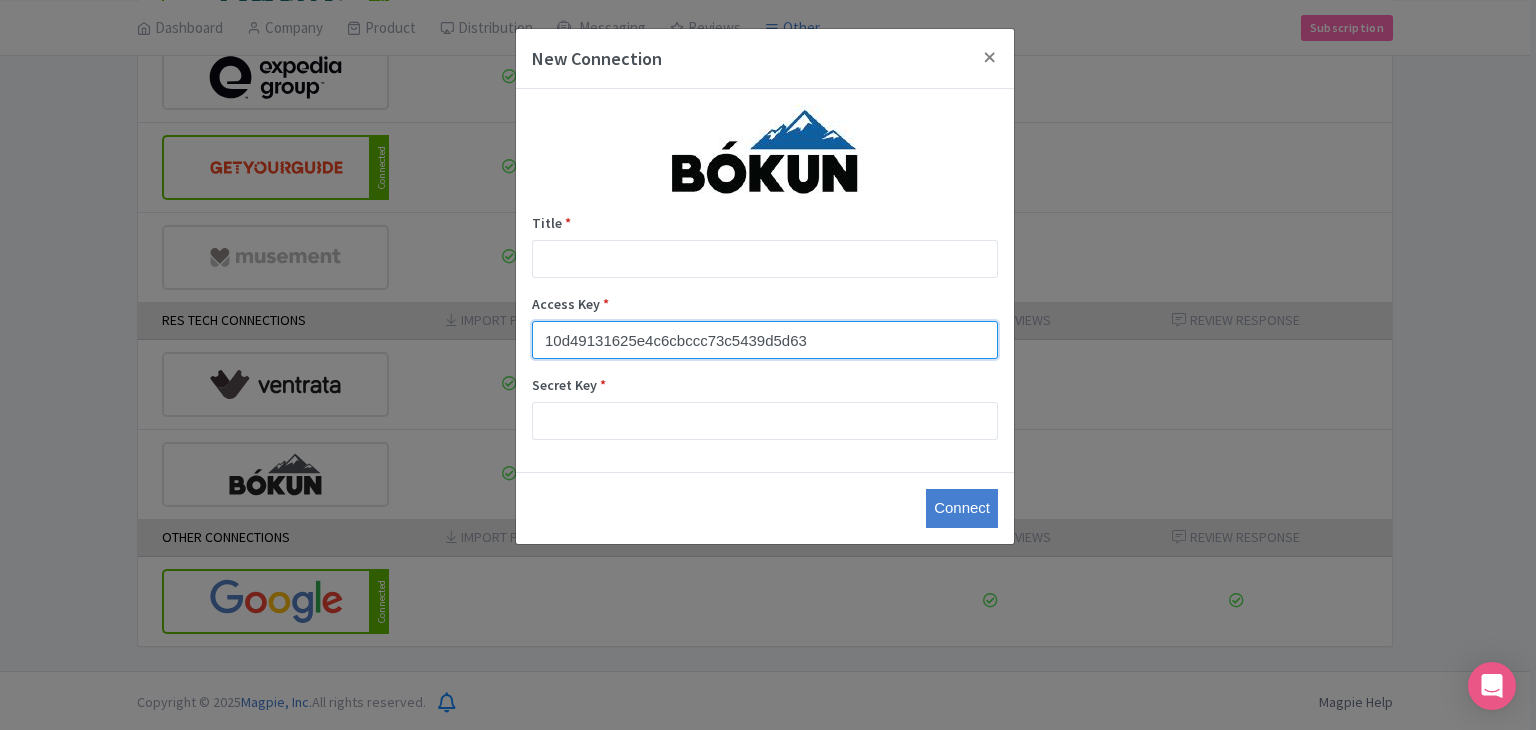 type on "10d49131625e4c6cbccc73c5439d5d63" 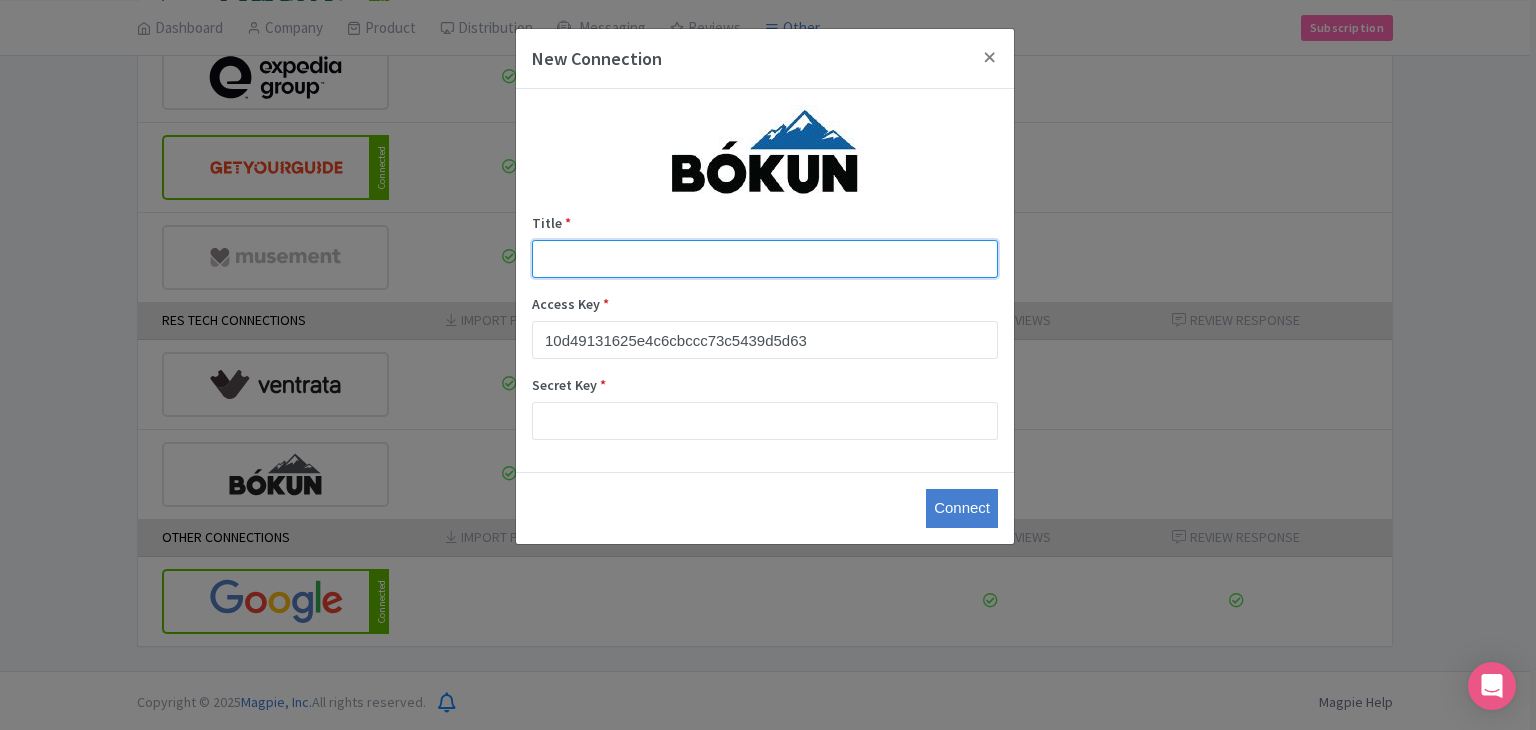 click on "Title
*" at bounding box center (765, 259) 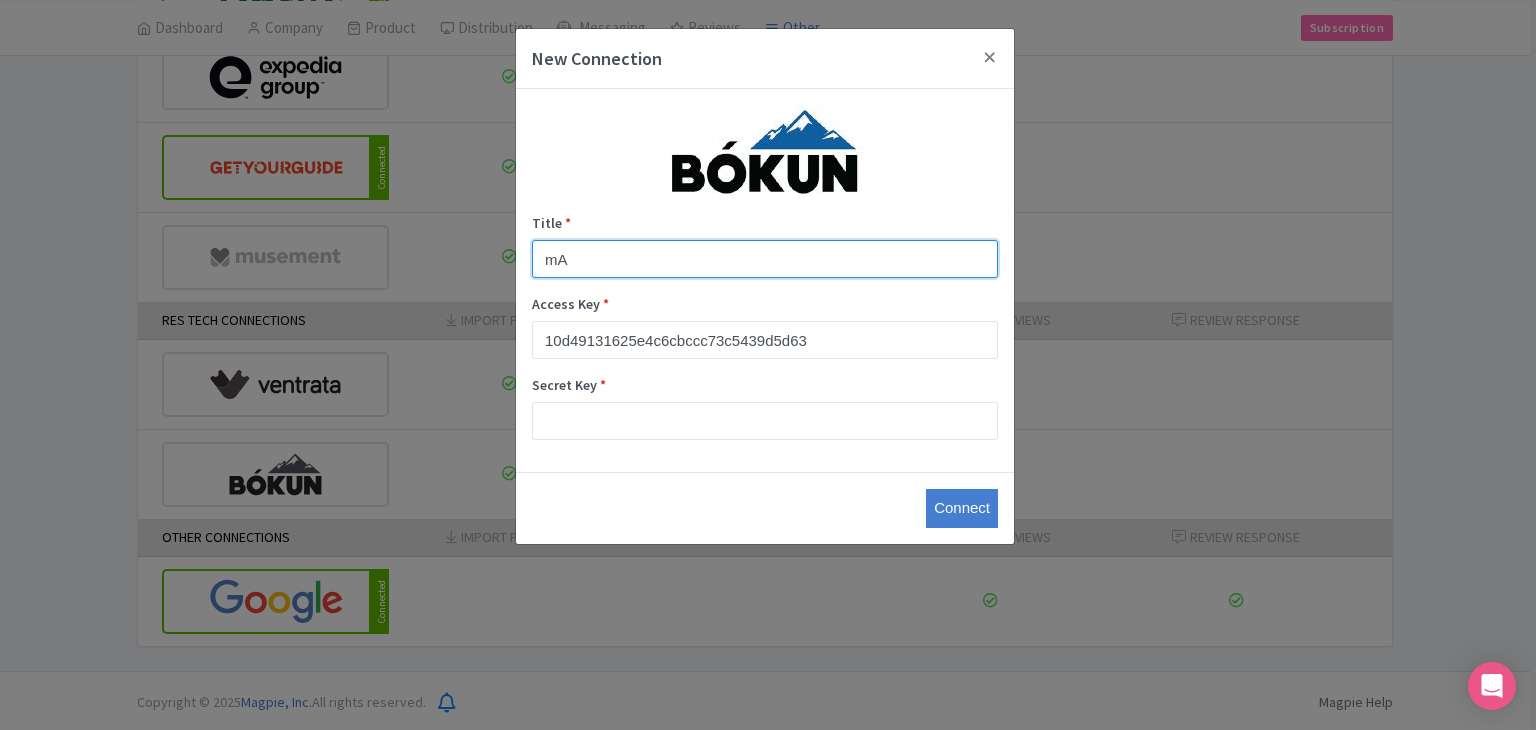 type on "m" 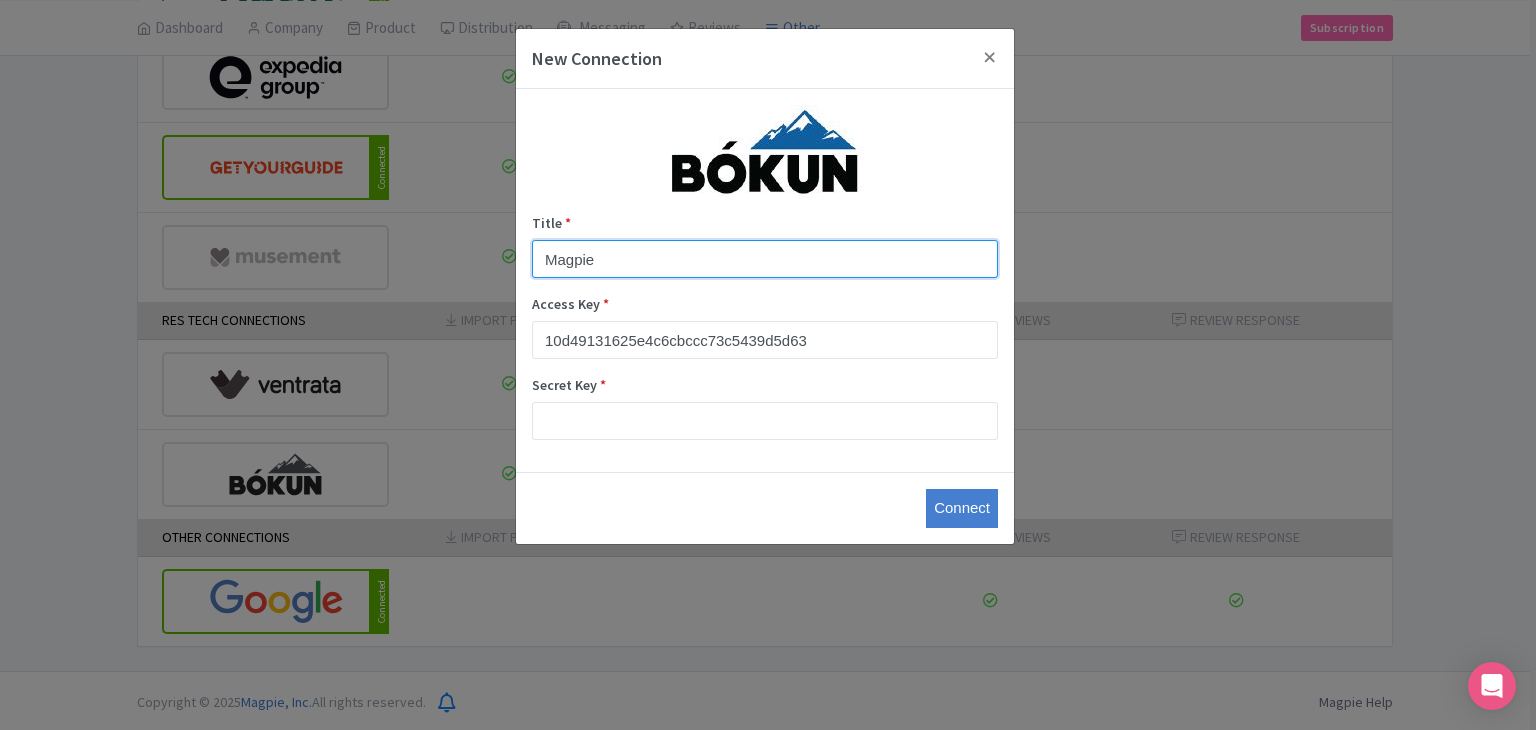 type on "Magpie" 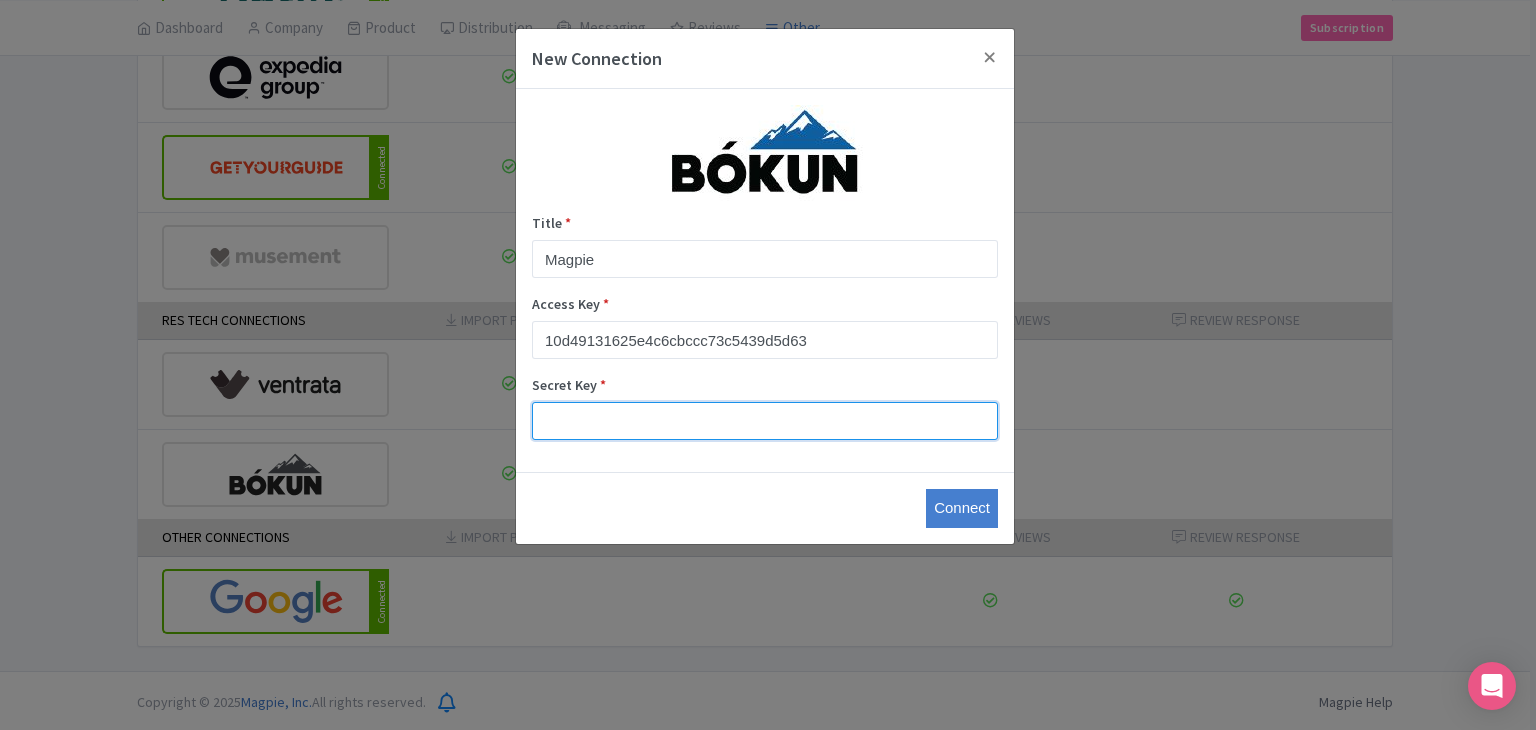 click on "Secret Key
*" at bounding box center (765, 421) 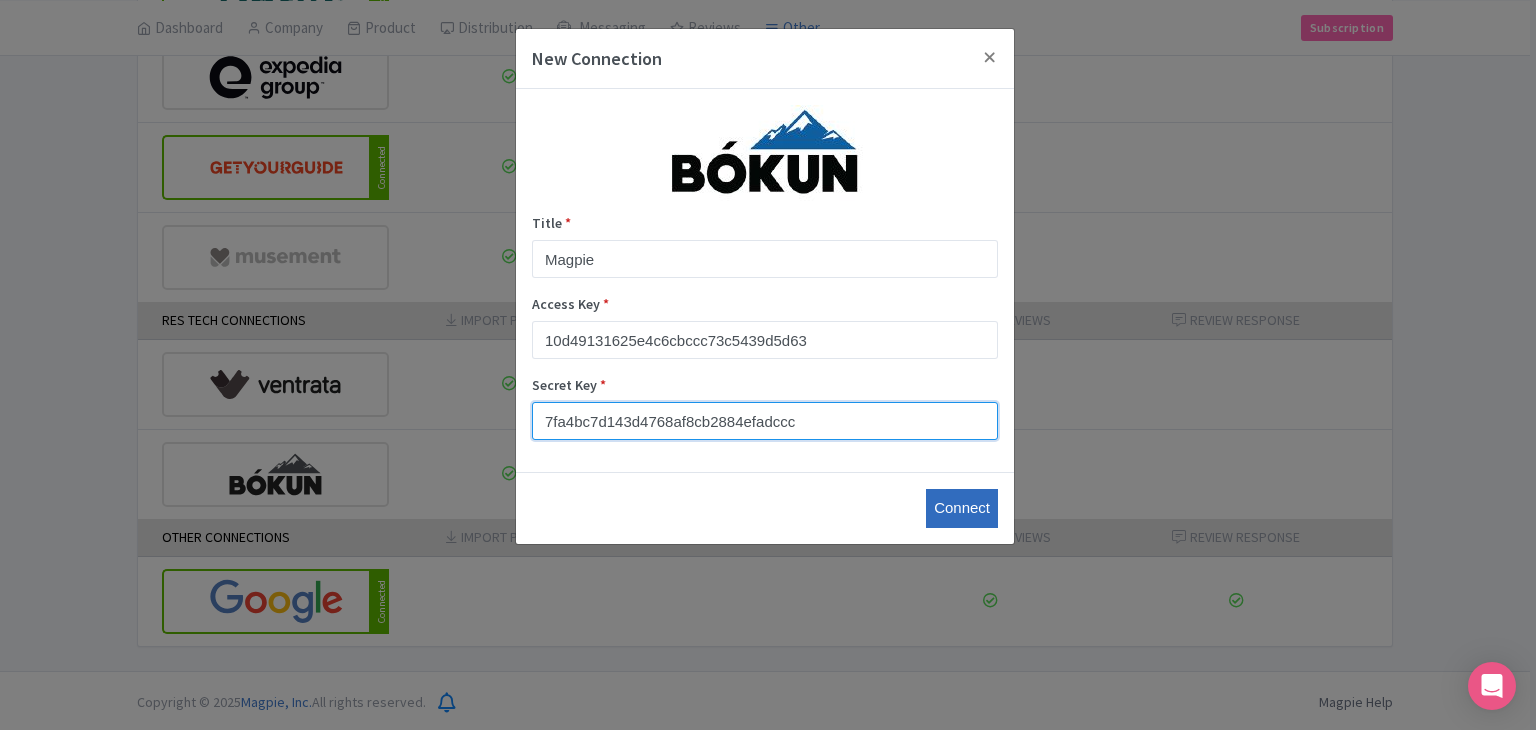 type on "7fa4bc7d143d4768af8cb2884efadccc" 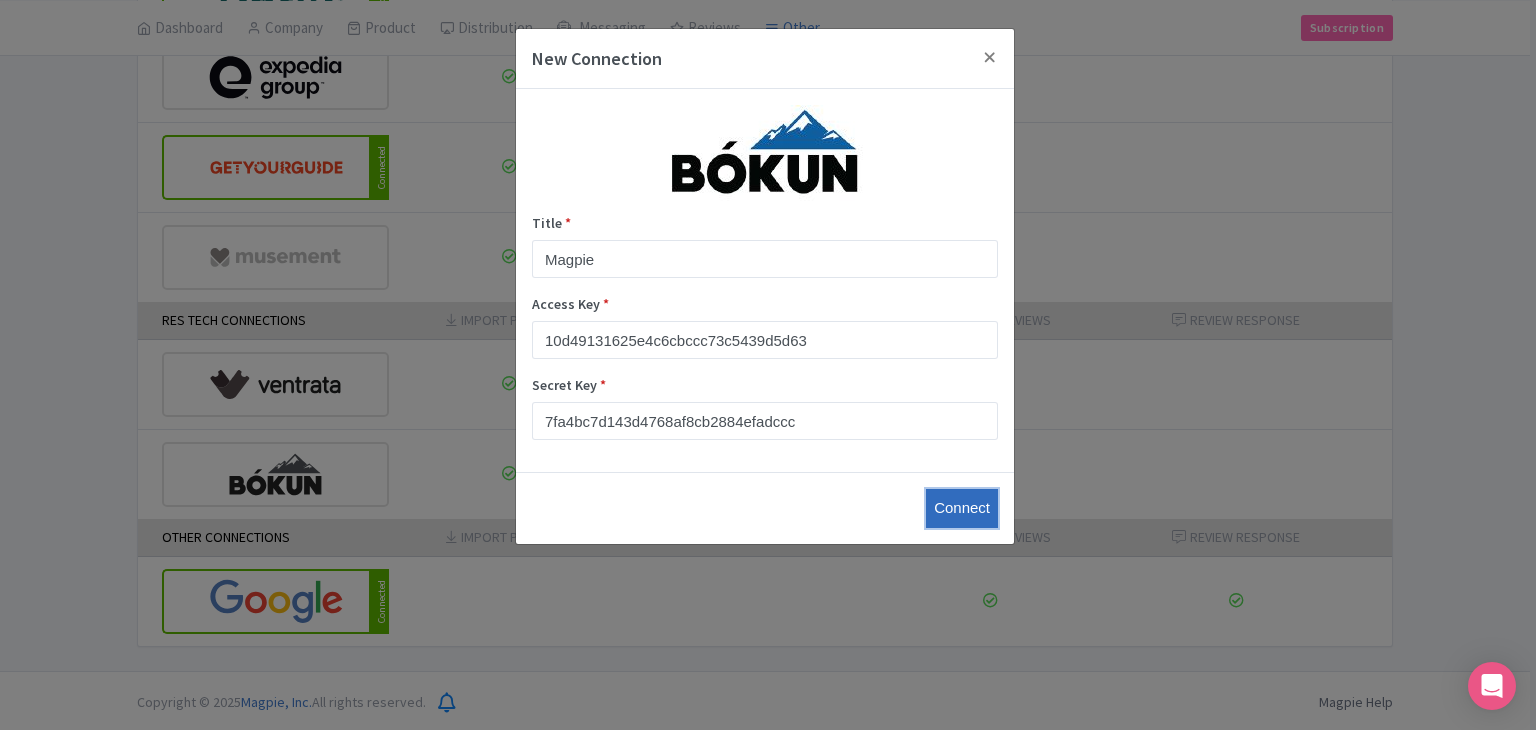 click on "Connect" at bounding box center [962, 508] 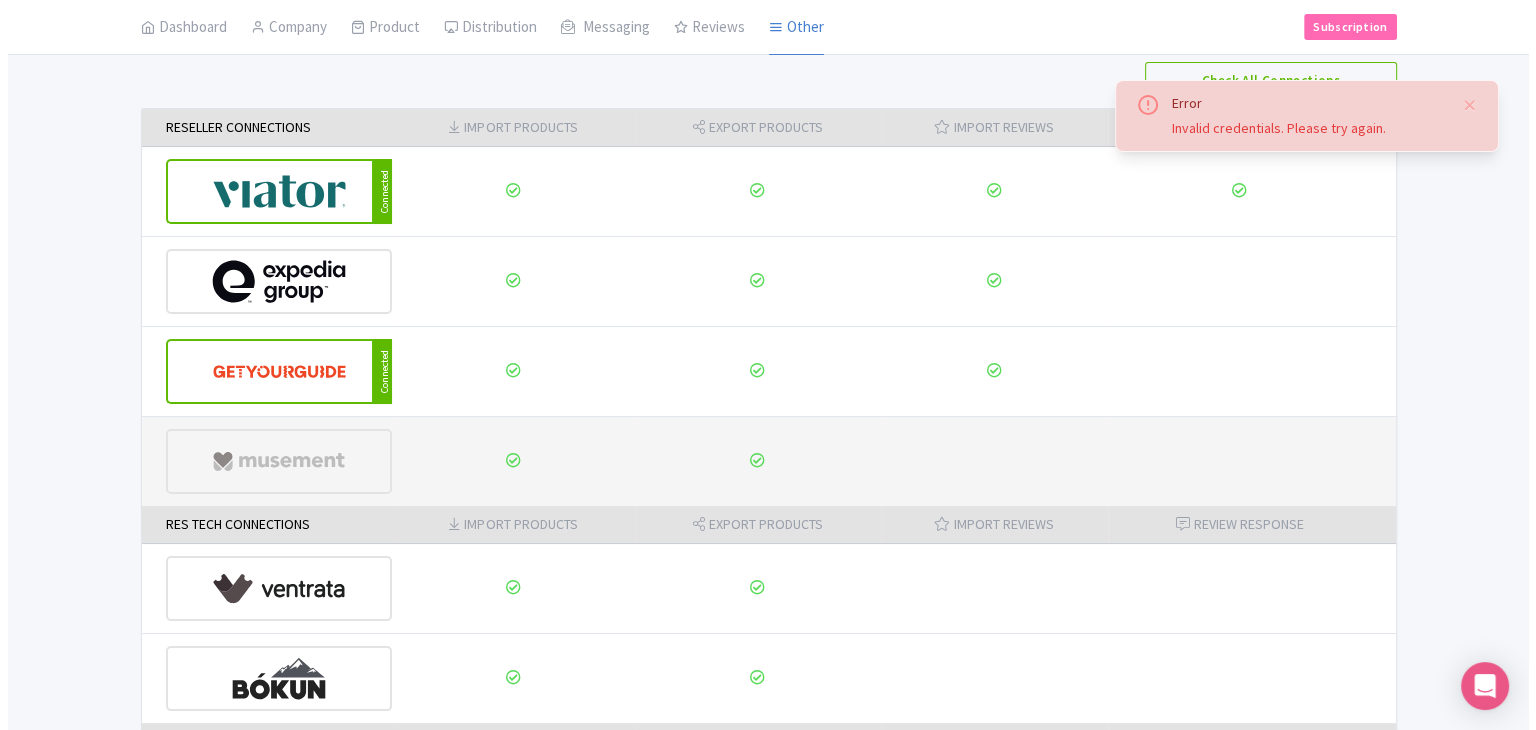 scroll, scrollTop: 286, scrollLeft: 0, axis: vertical 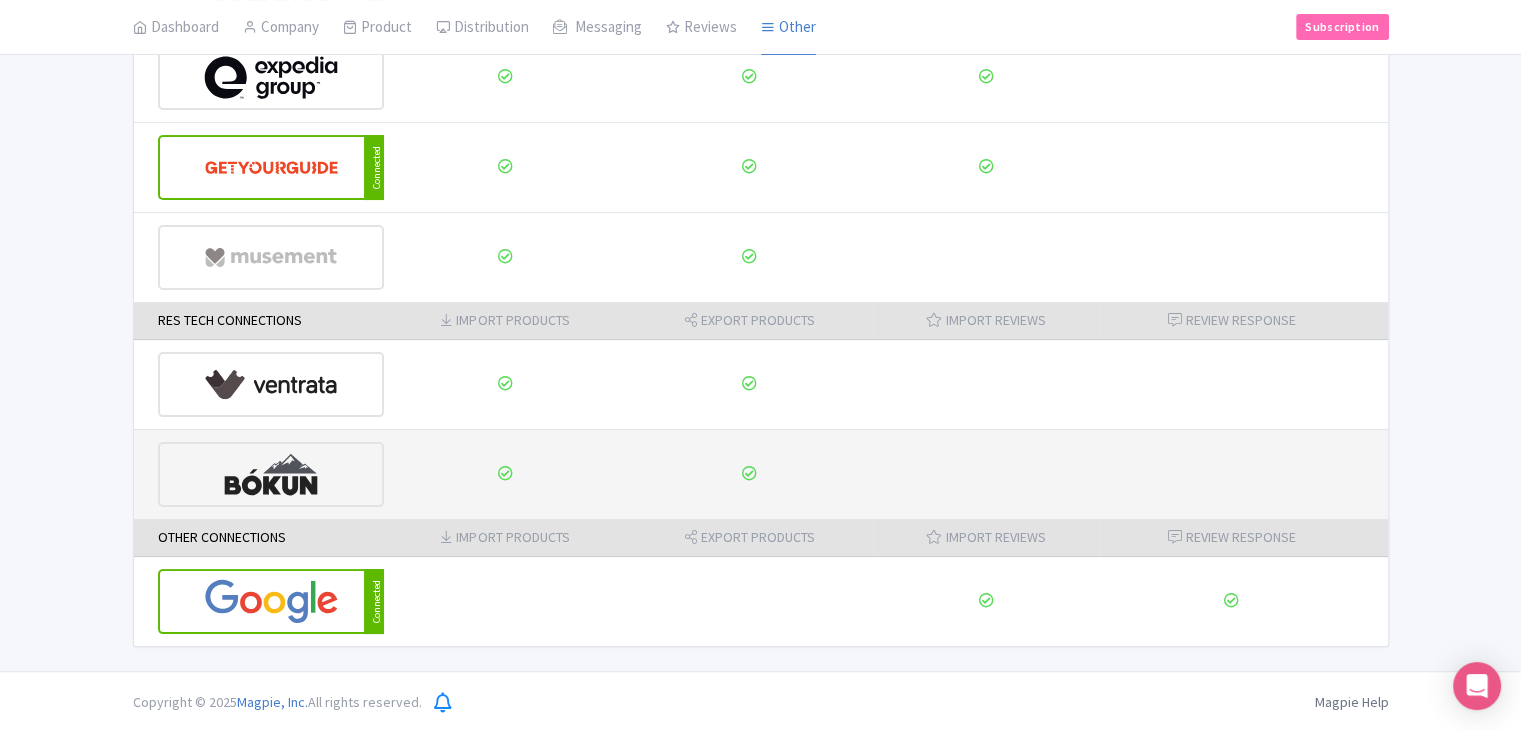 click at bounding box center [271, 474] 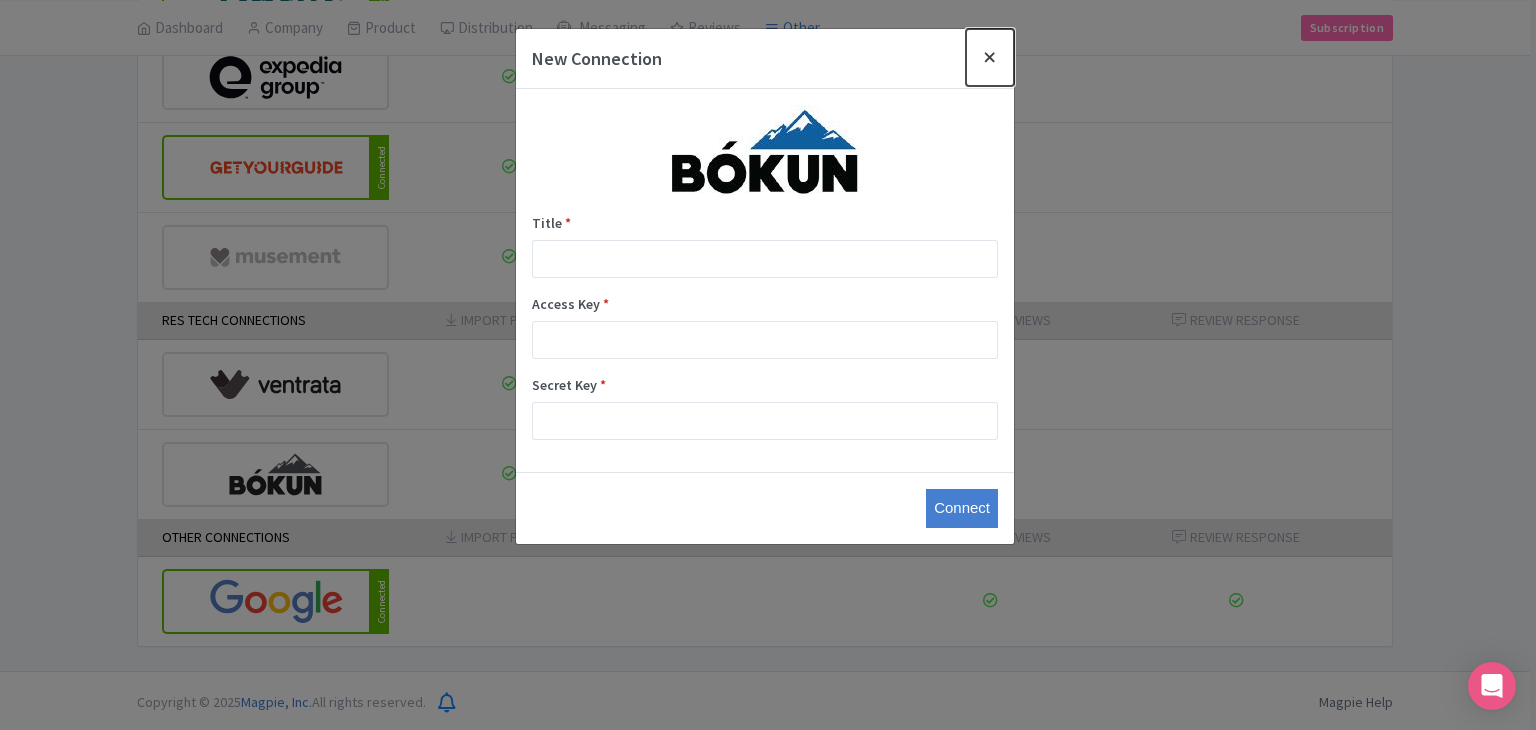 click at bounding box center [990, 57] 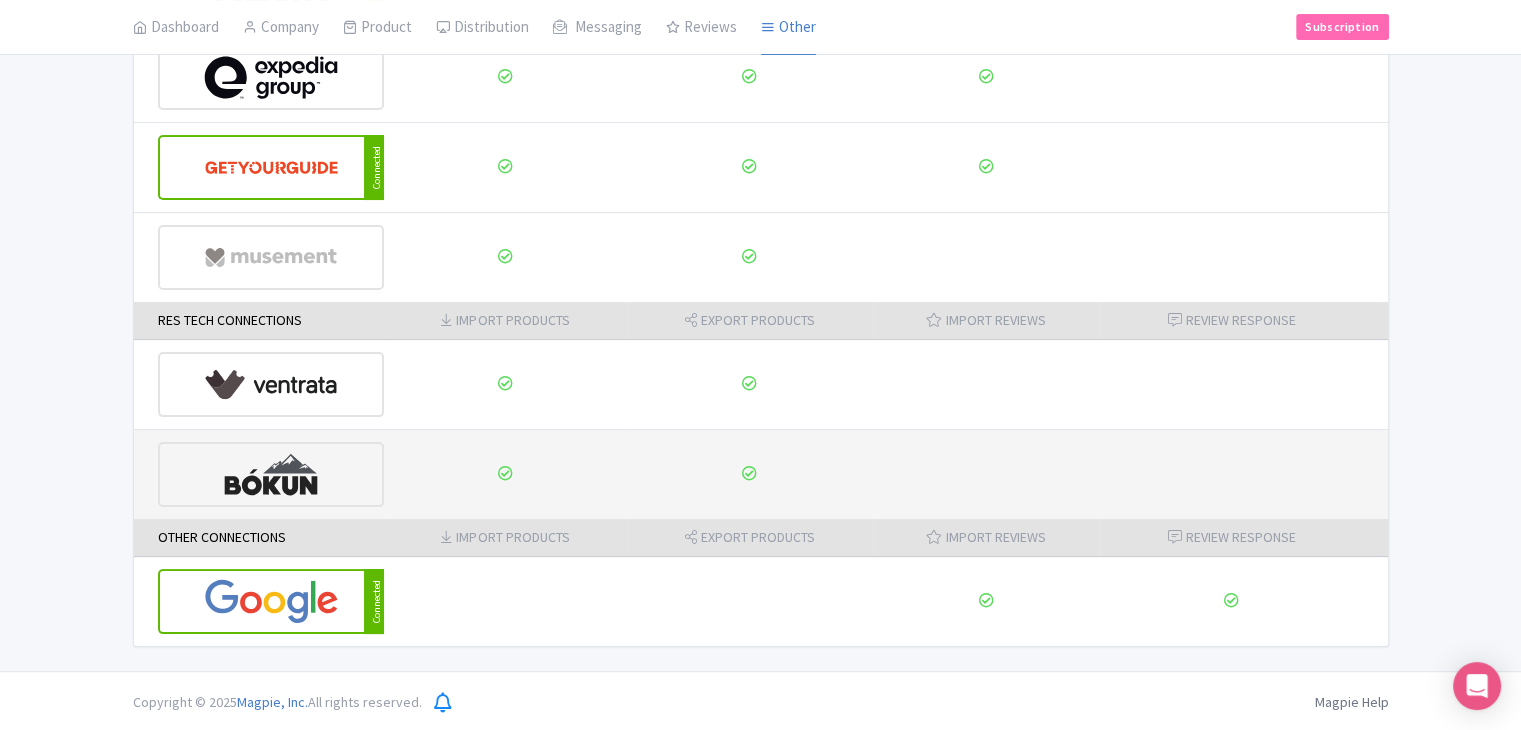 click at bounding box center [271, 474] 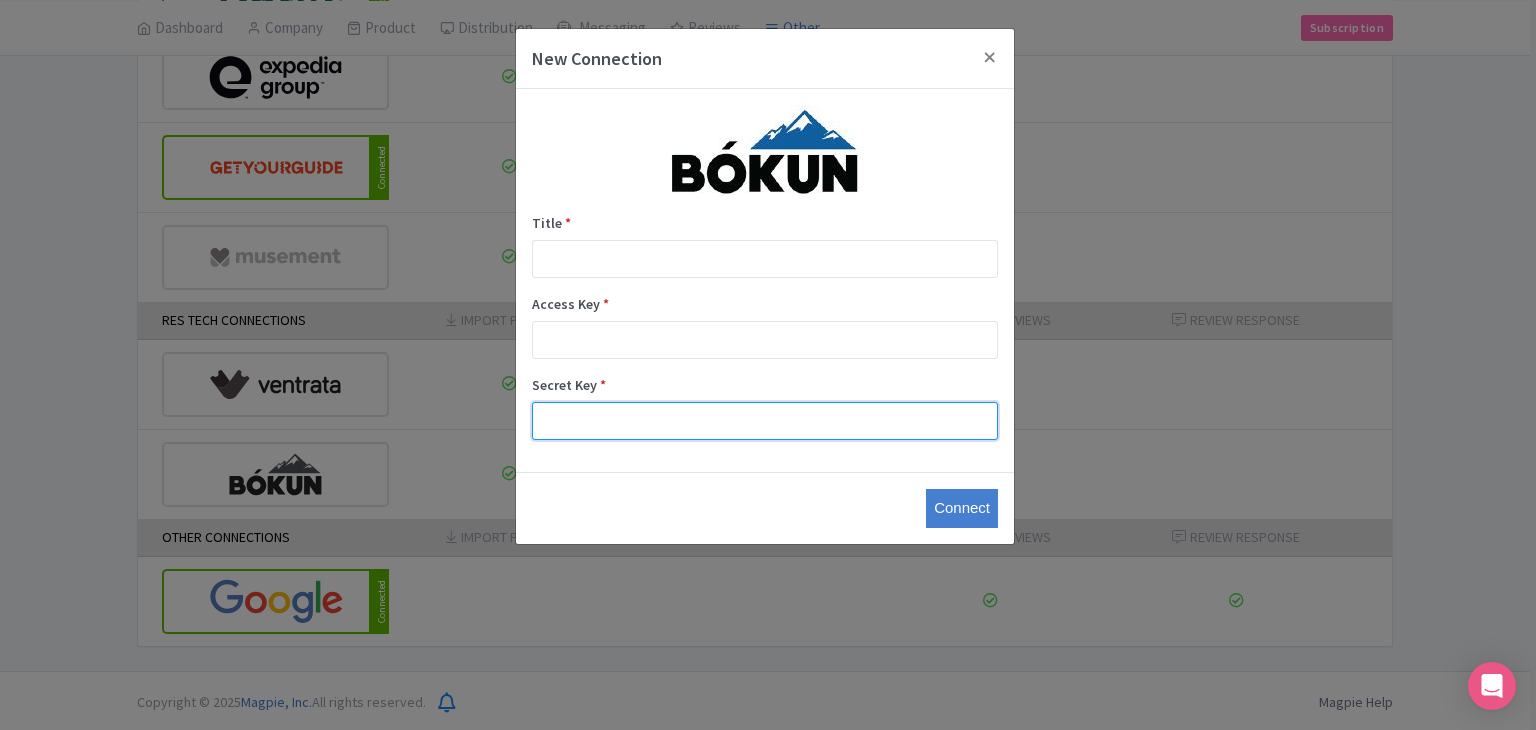 click on "Secret Key
*" at bounding box center (765, 421) 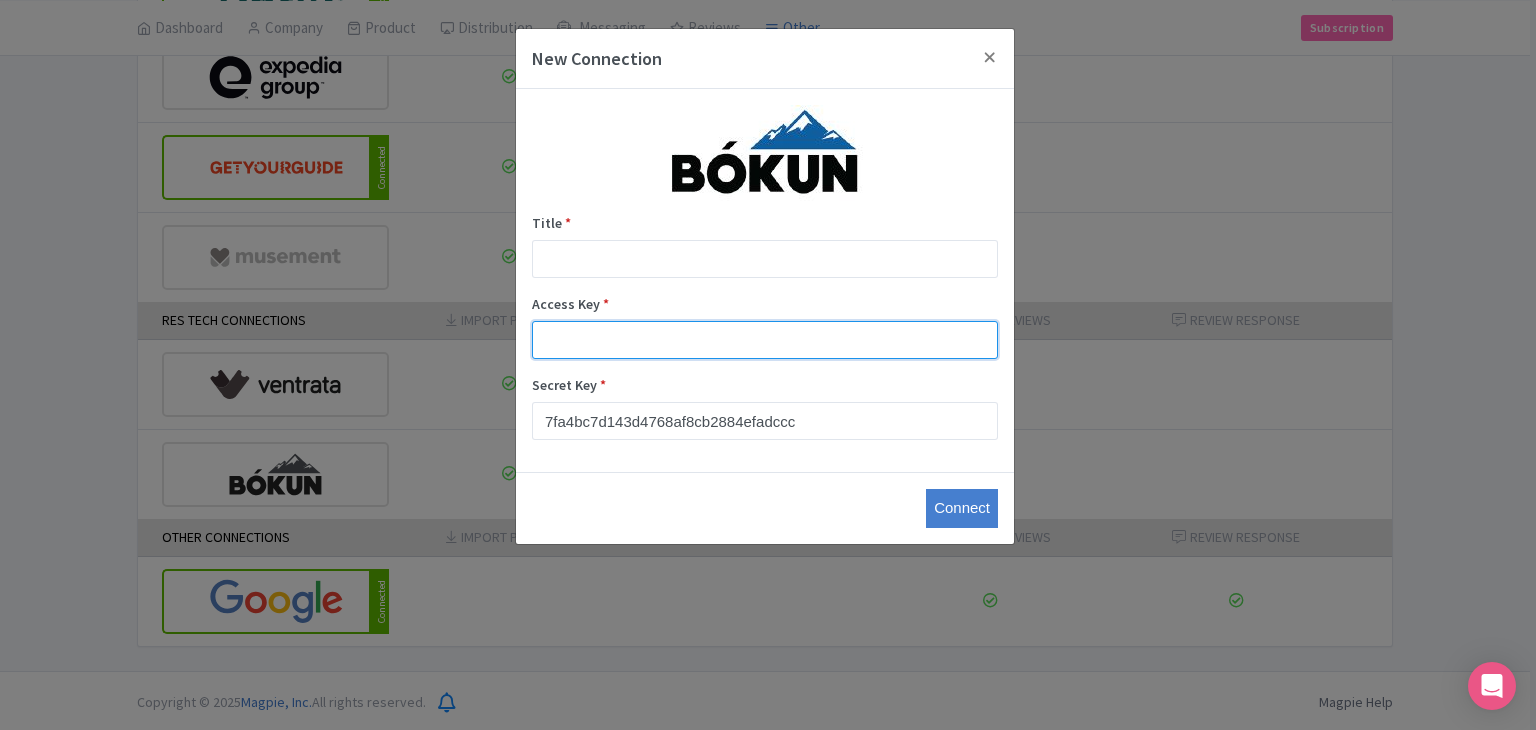click on "Access Key
*" at bounding box center [765, 340] 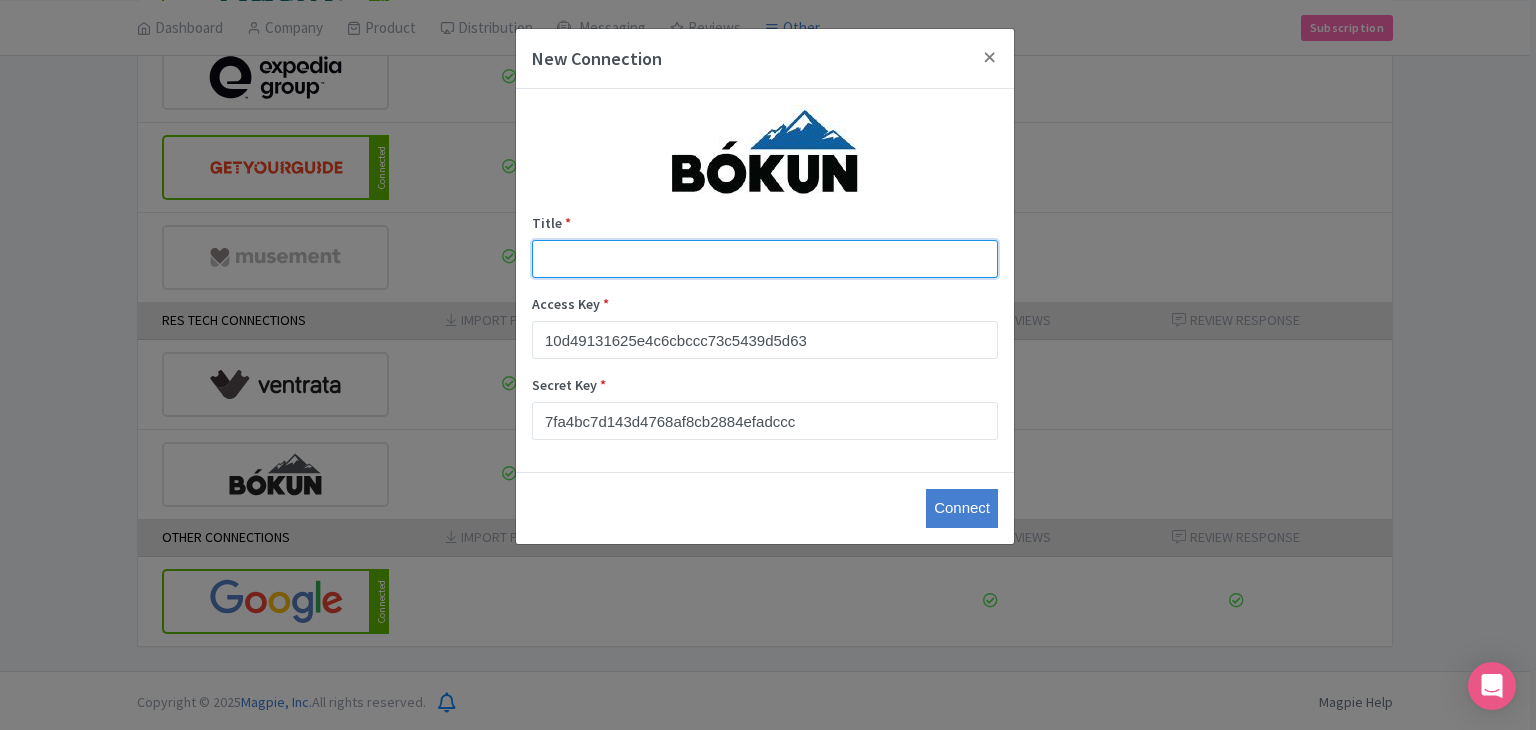 click on "Title
*" at bounding box center [765, 259] 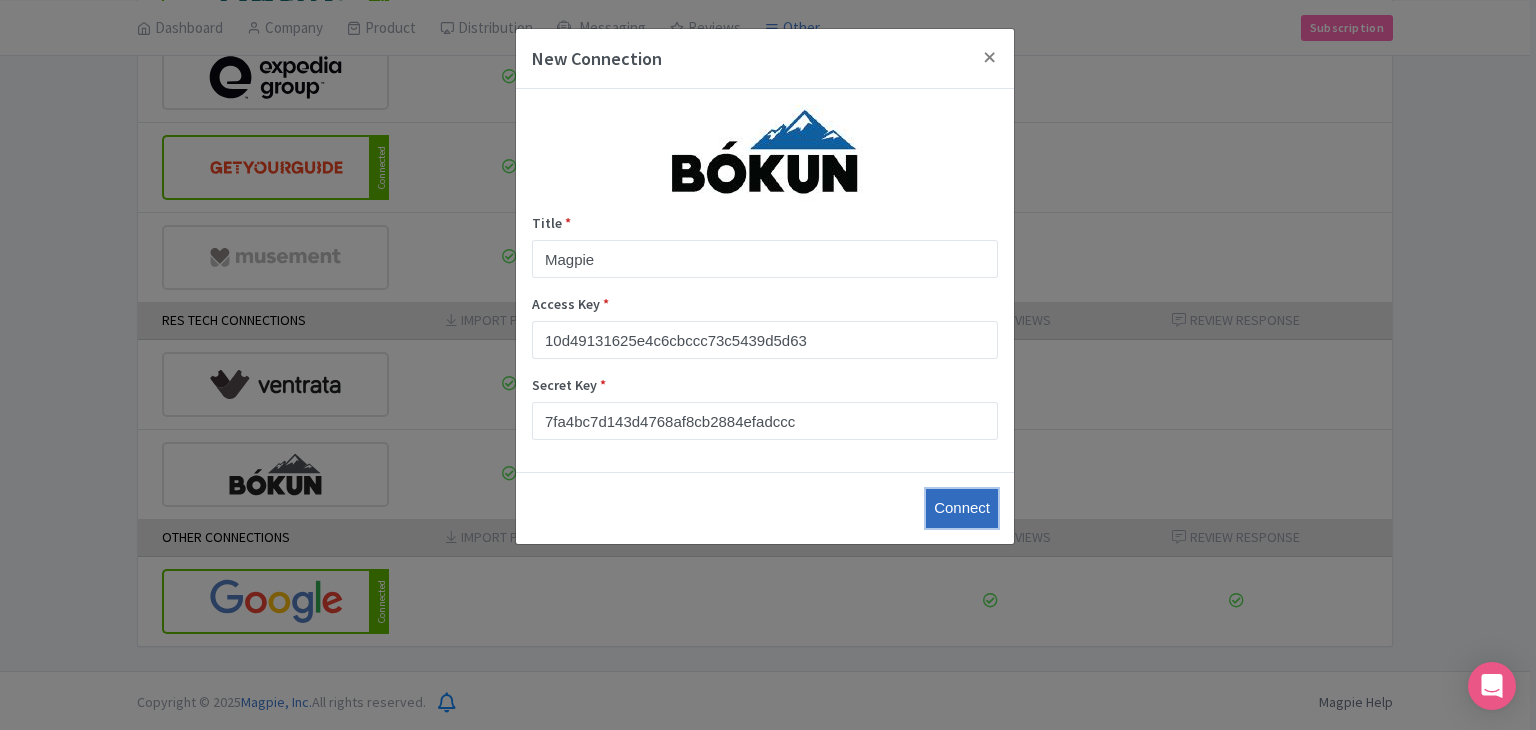 click on "Connect" at bounding box center (962, 508) 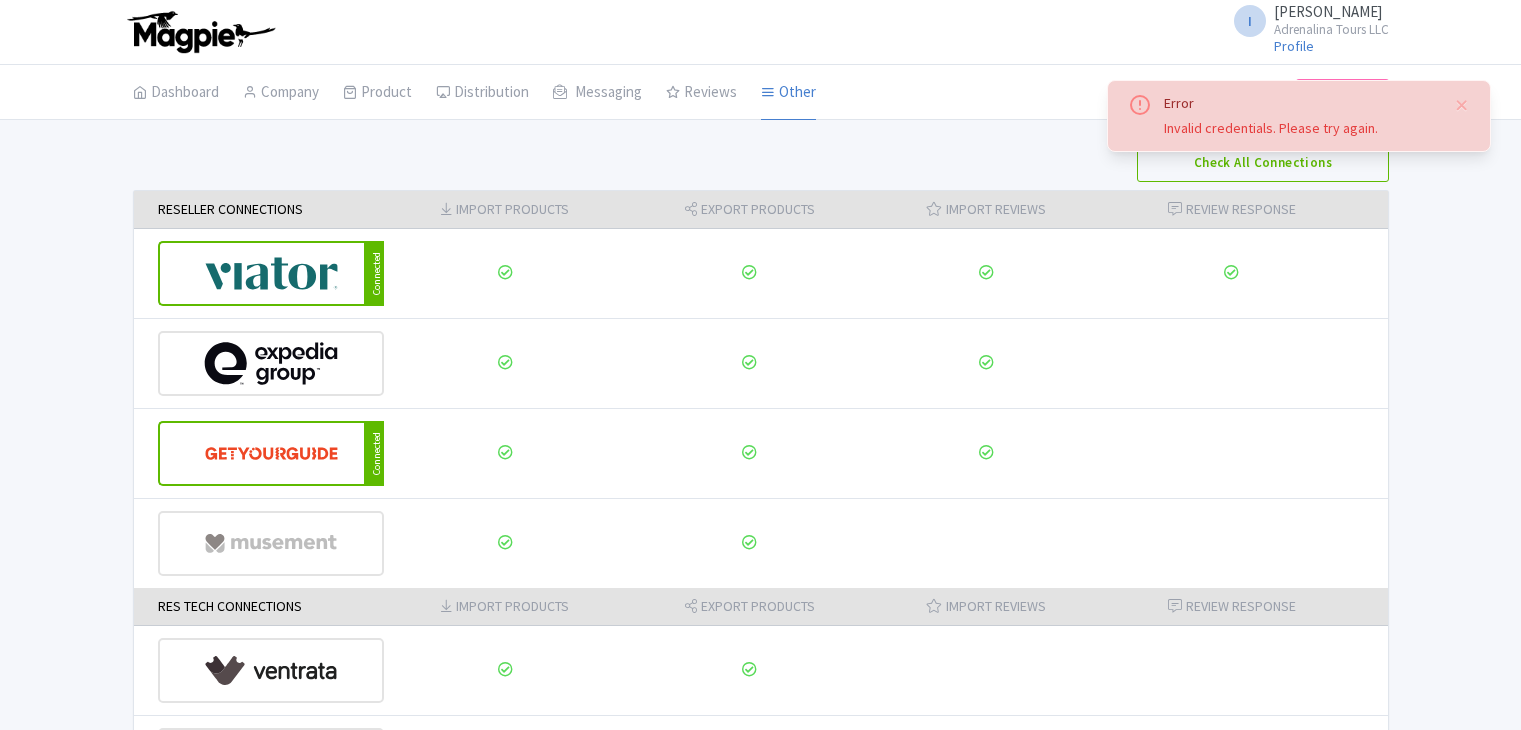 scroll, scrollTop: 0, scrollLeft: 0, axis: both 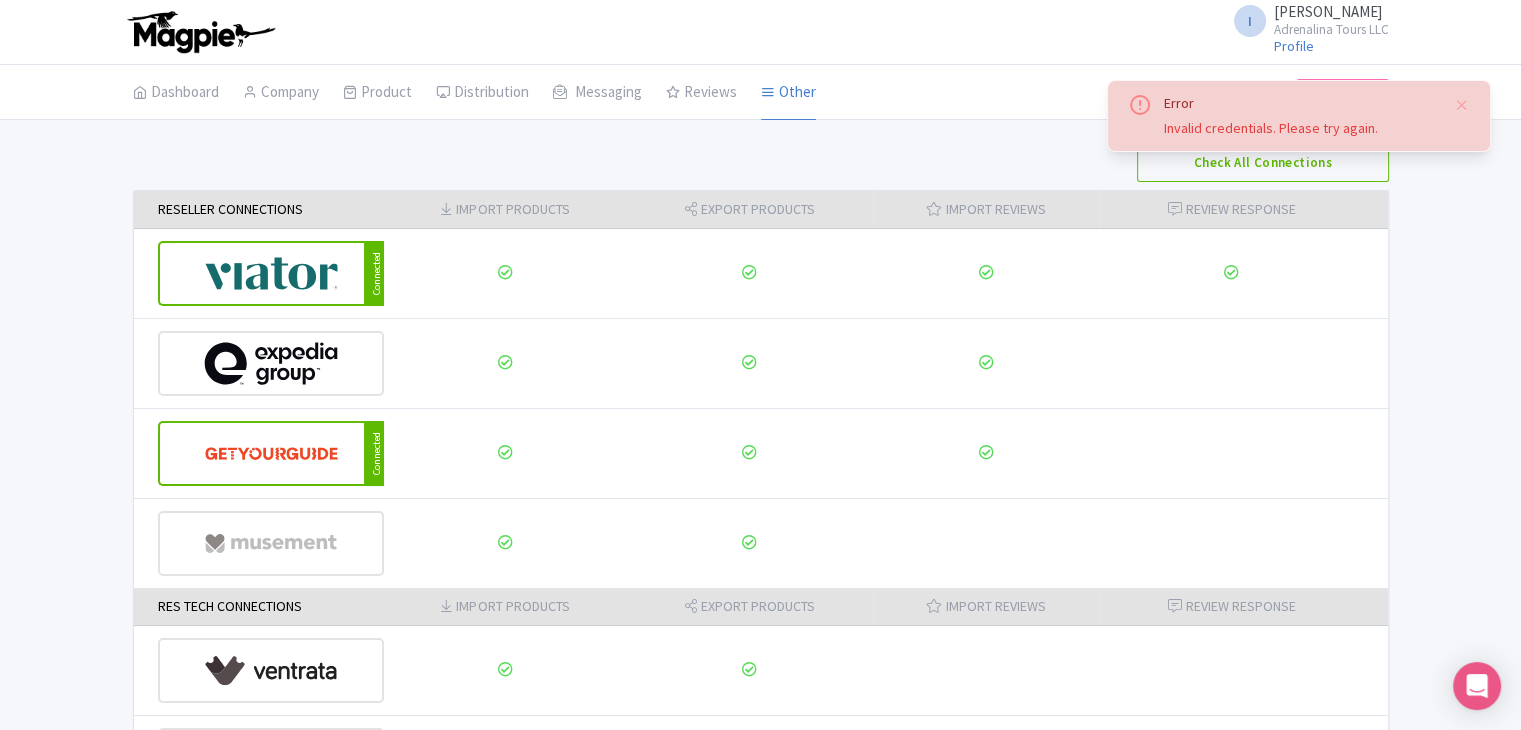 click on "Invalid credentials. Please try again." at bounding box center (1301, 128) 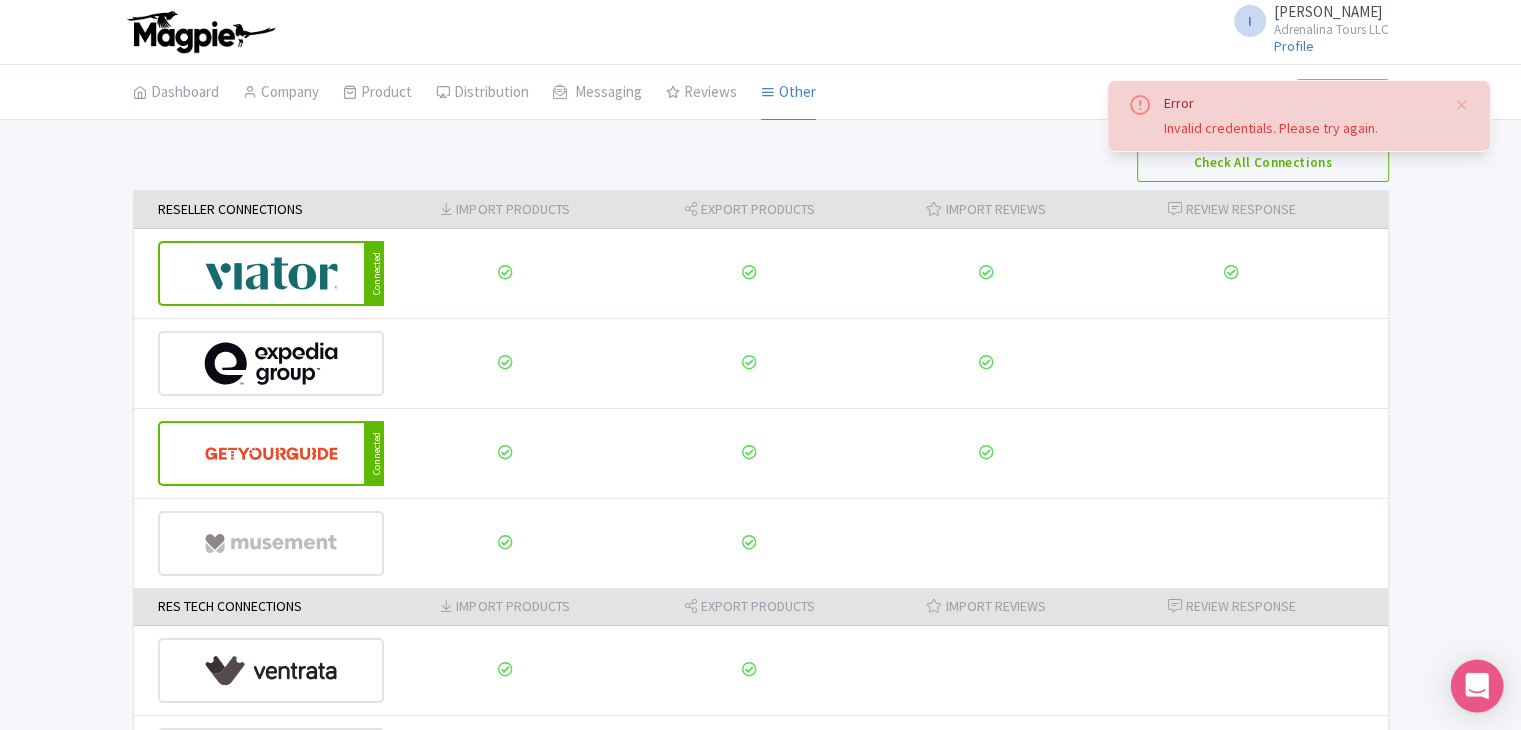 click 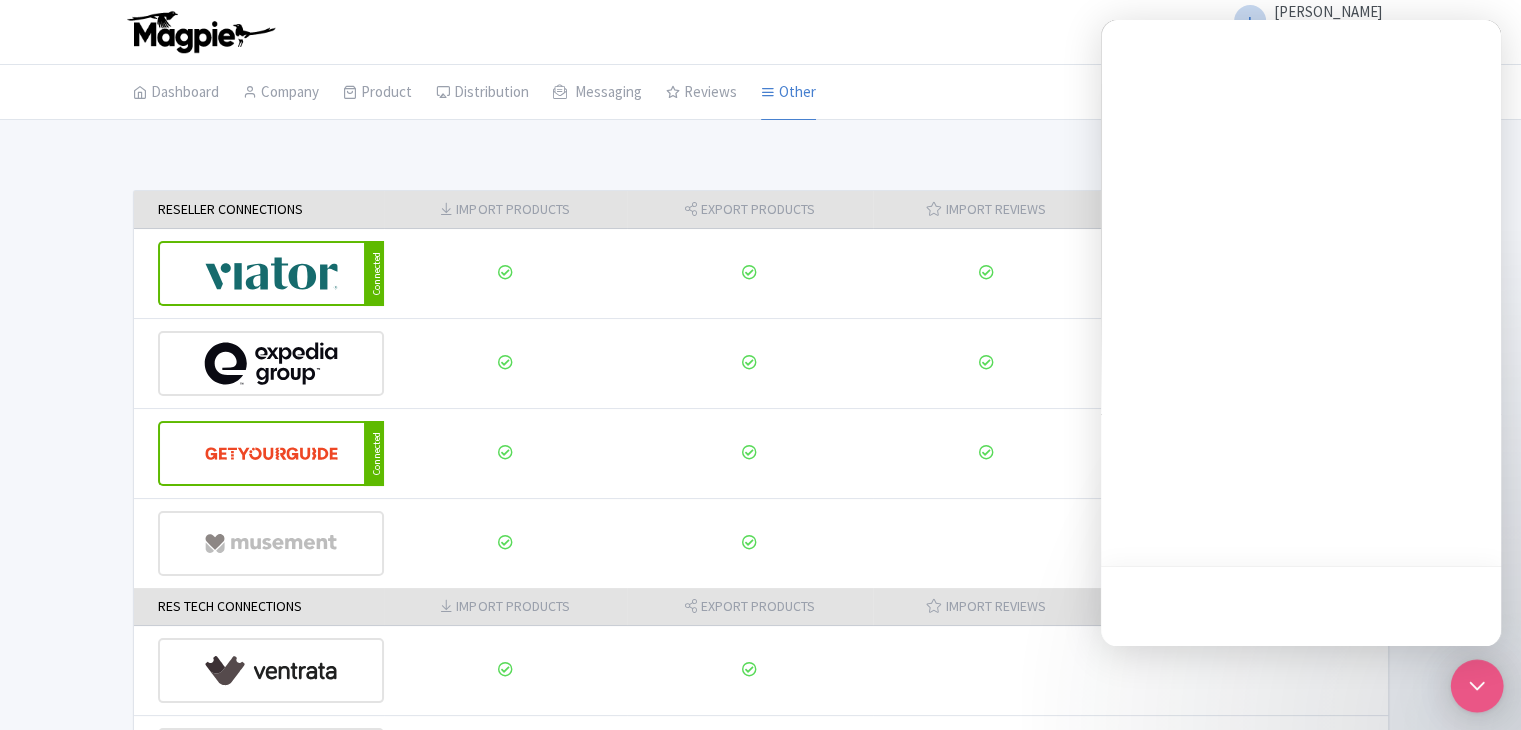 scroll, scrollTop: 0, scrollLeft: 0, axis: both 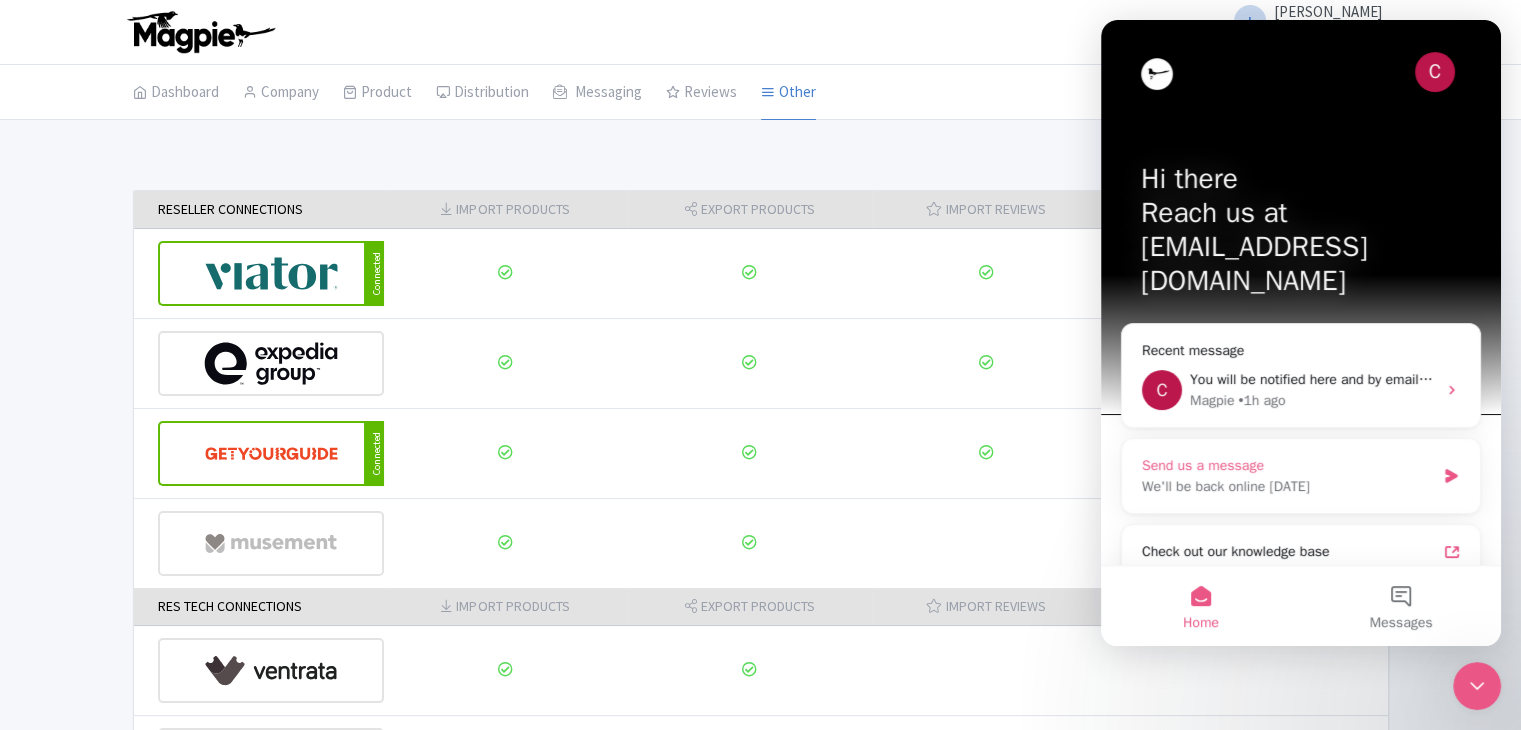 click on "We'll be back online tomorrow" at bounding box center [1288, 486] 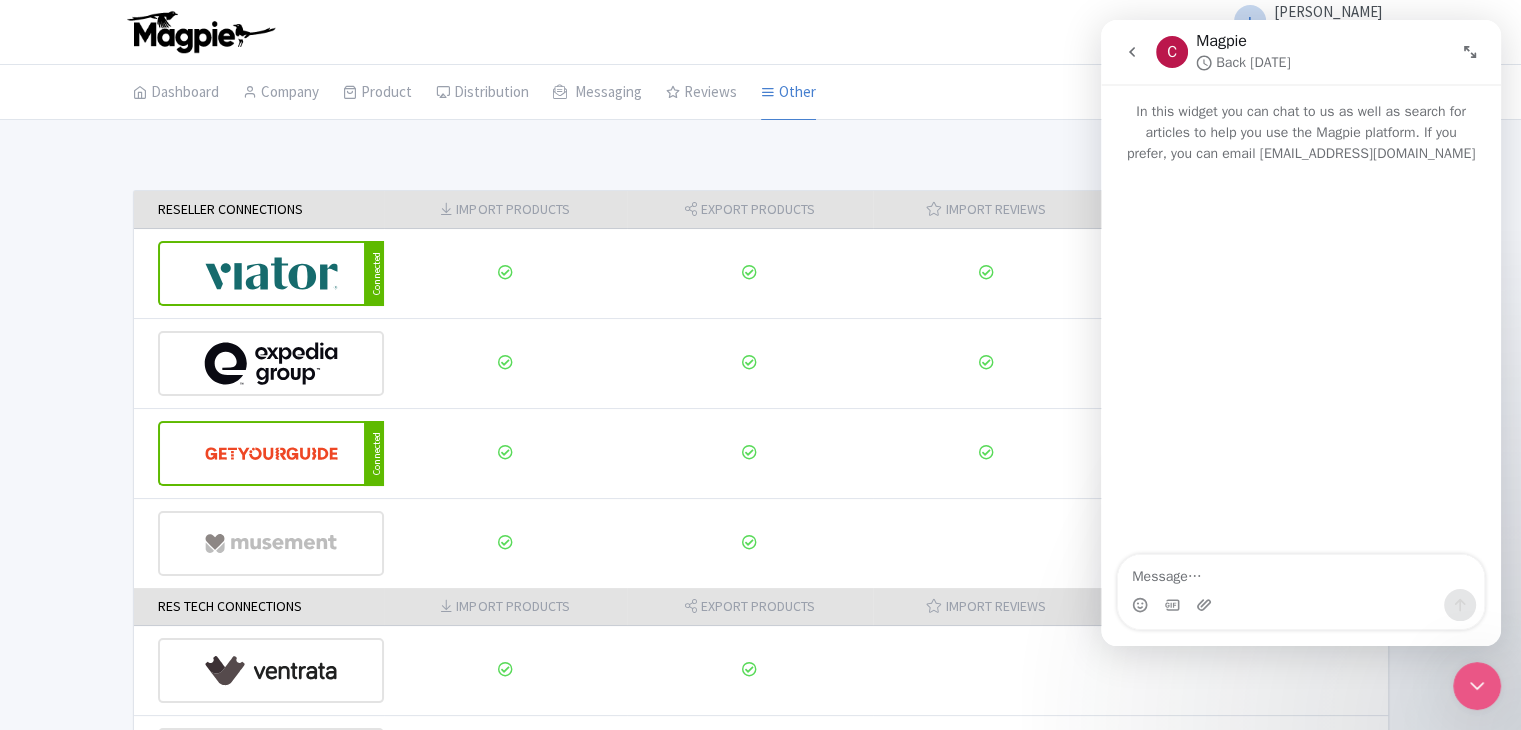 click at bounding box center [1206, 605] 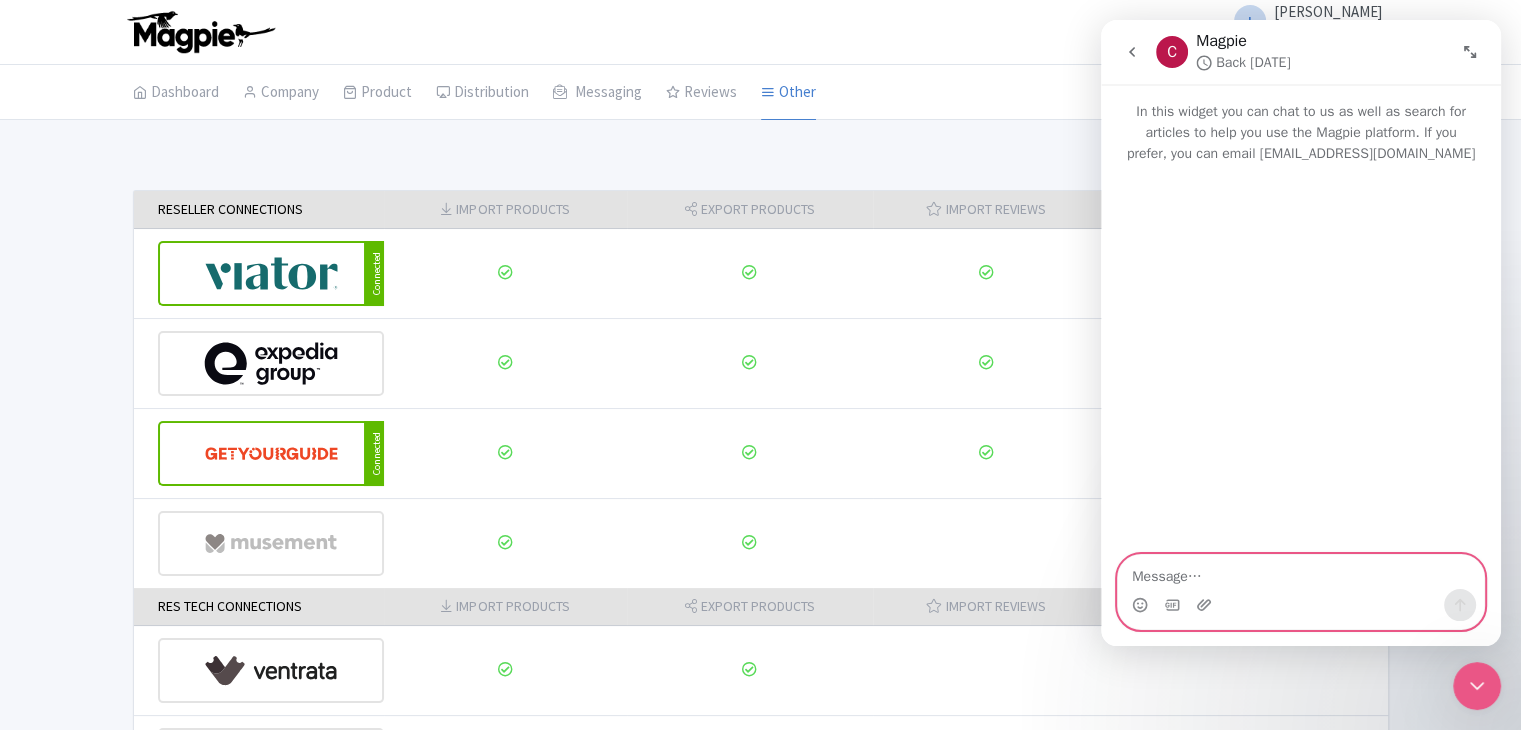 click at bounding box center [1301, 572] 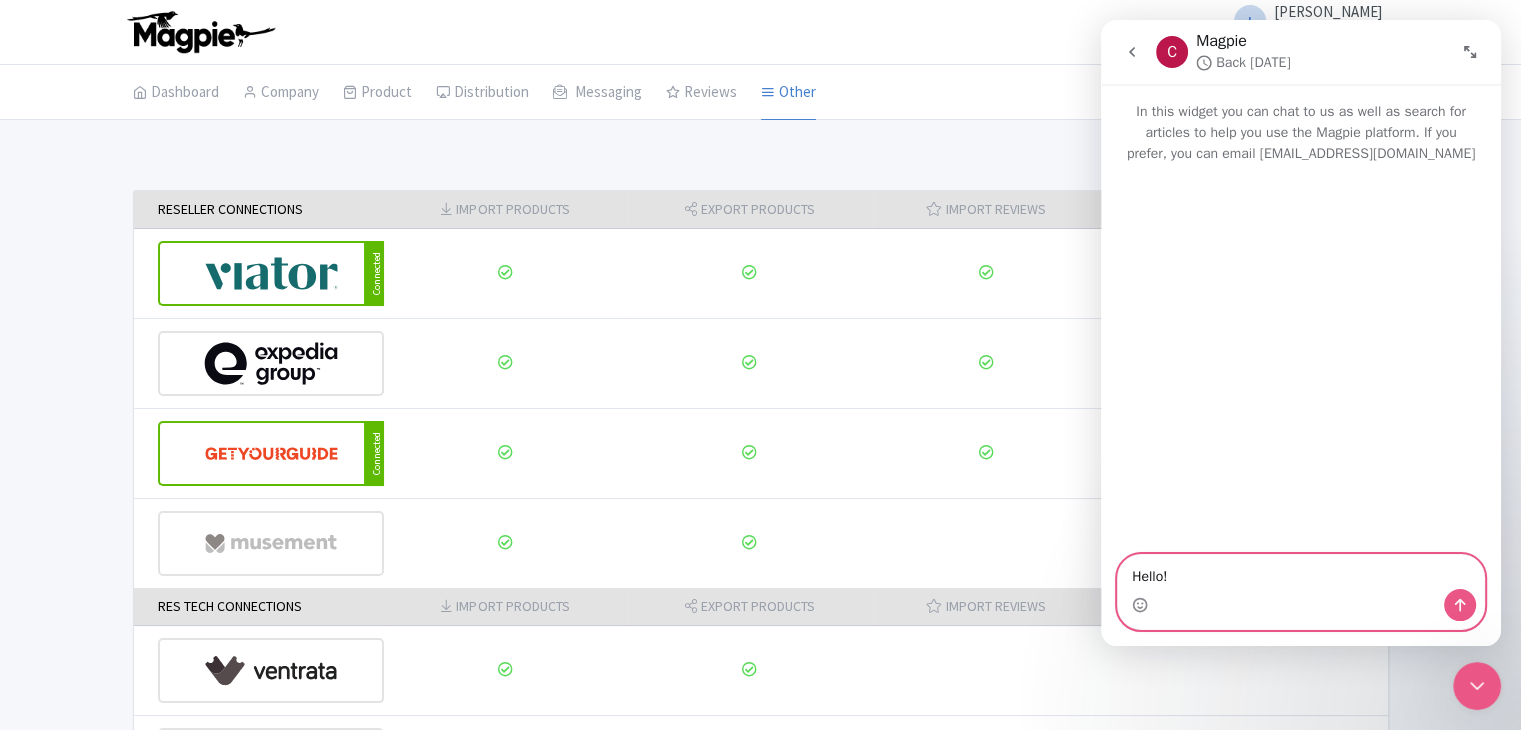 paste on "Why won't it let me log in, Bokun? It says my credentials are incorrect." 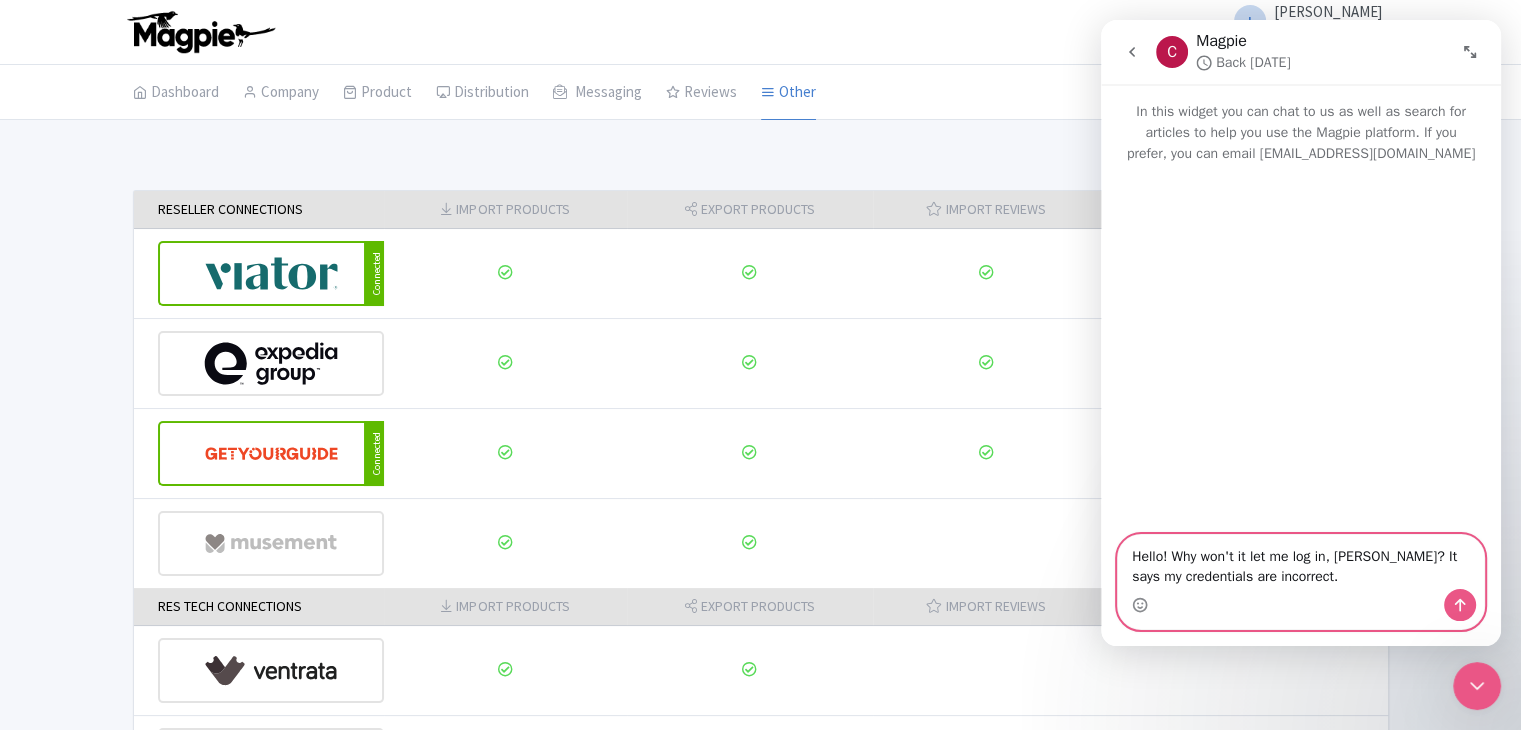 type on "Hello! Why won't it let me log in, Bokun? It says my credentials are incorrect." 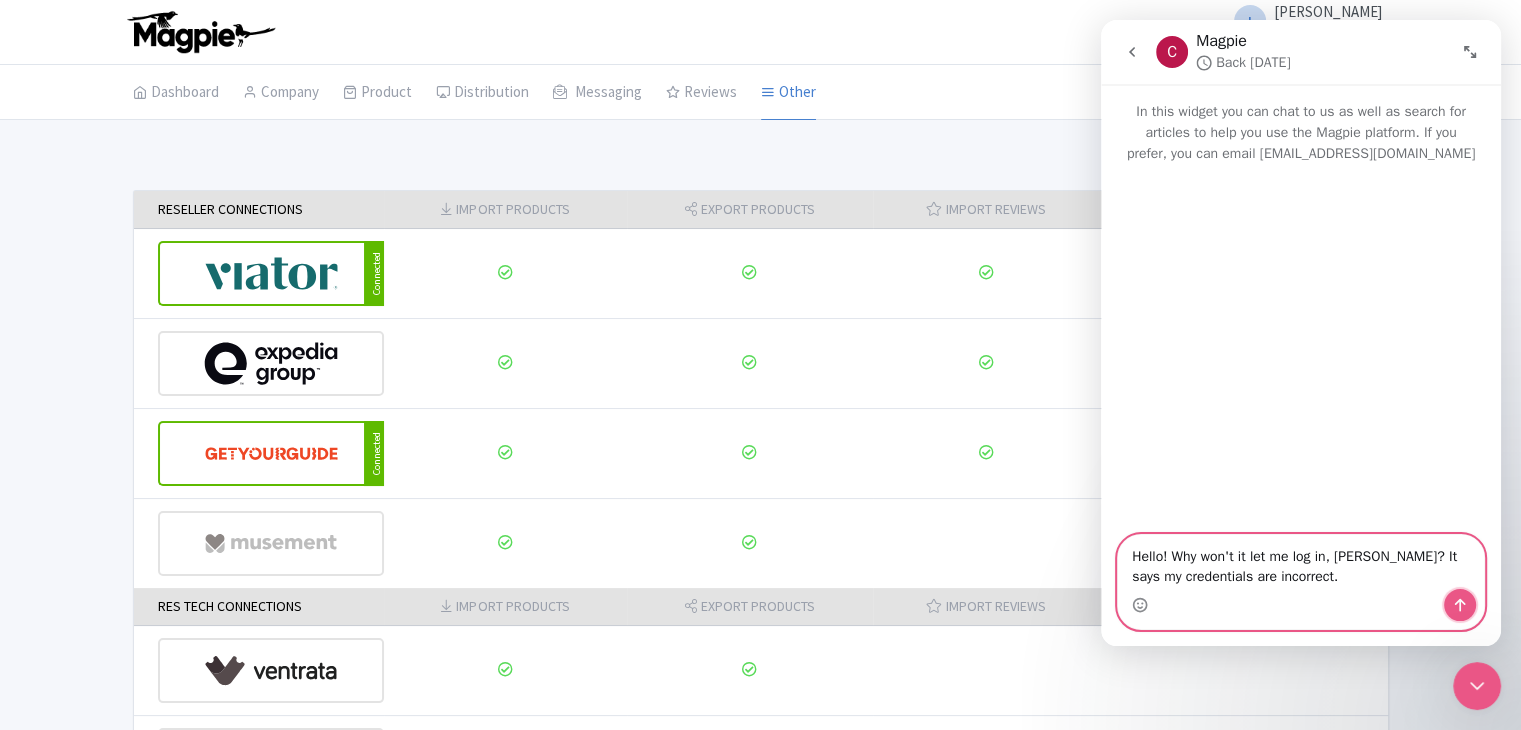 click 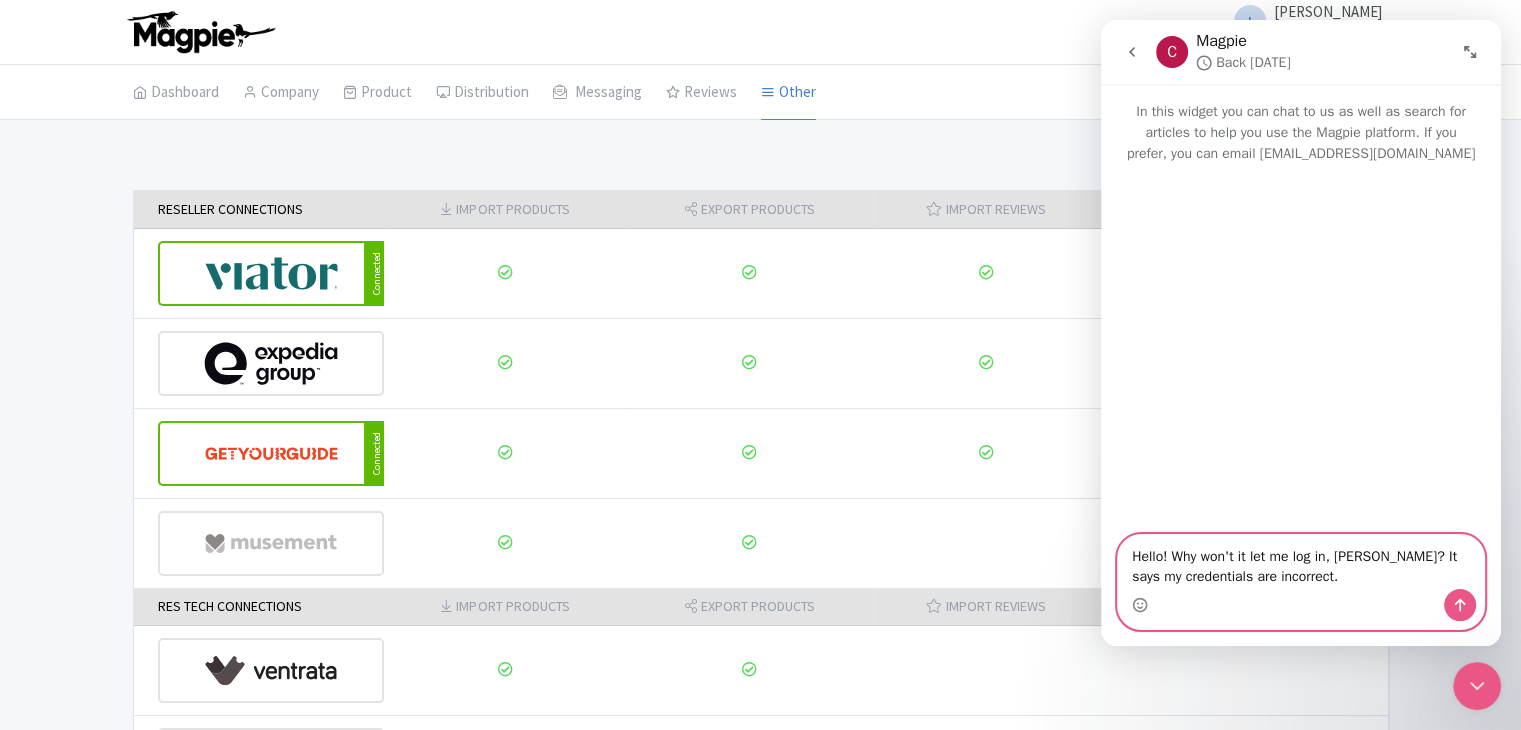 type 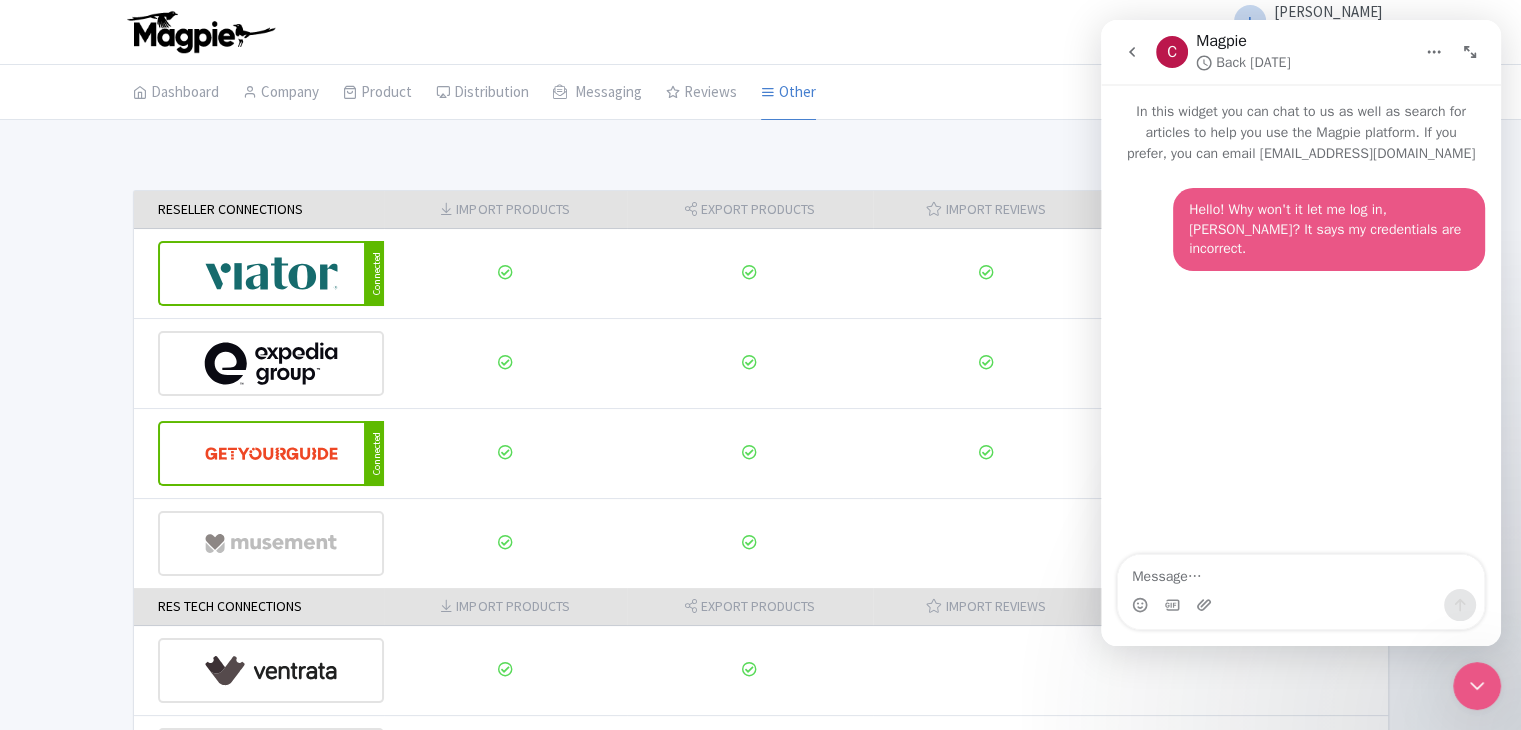 click 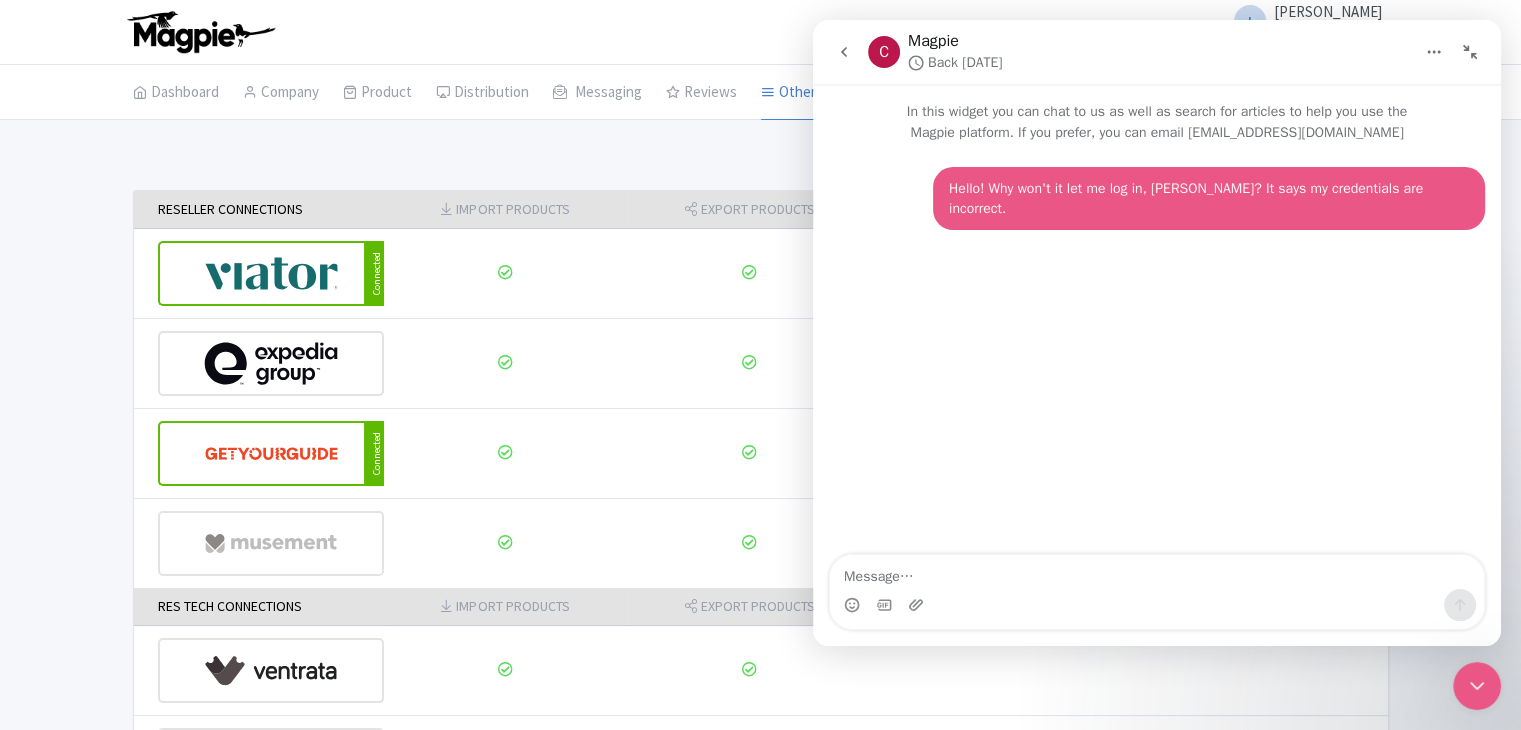 click 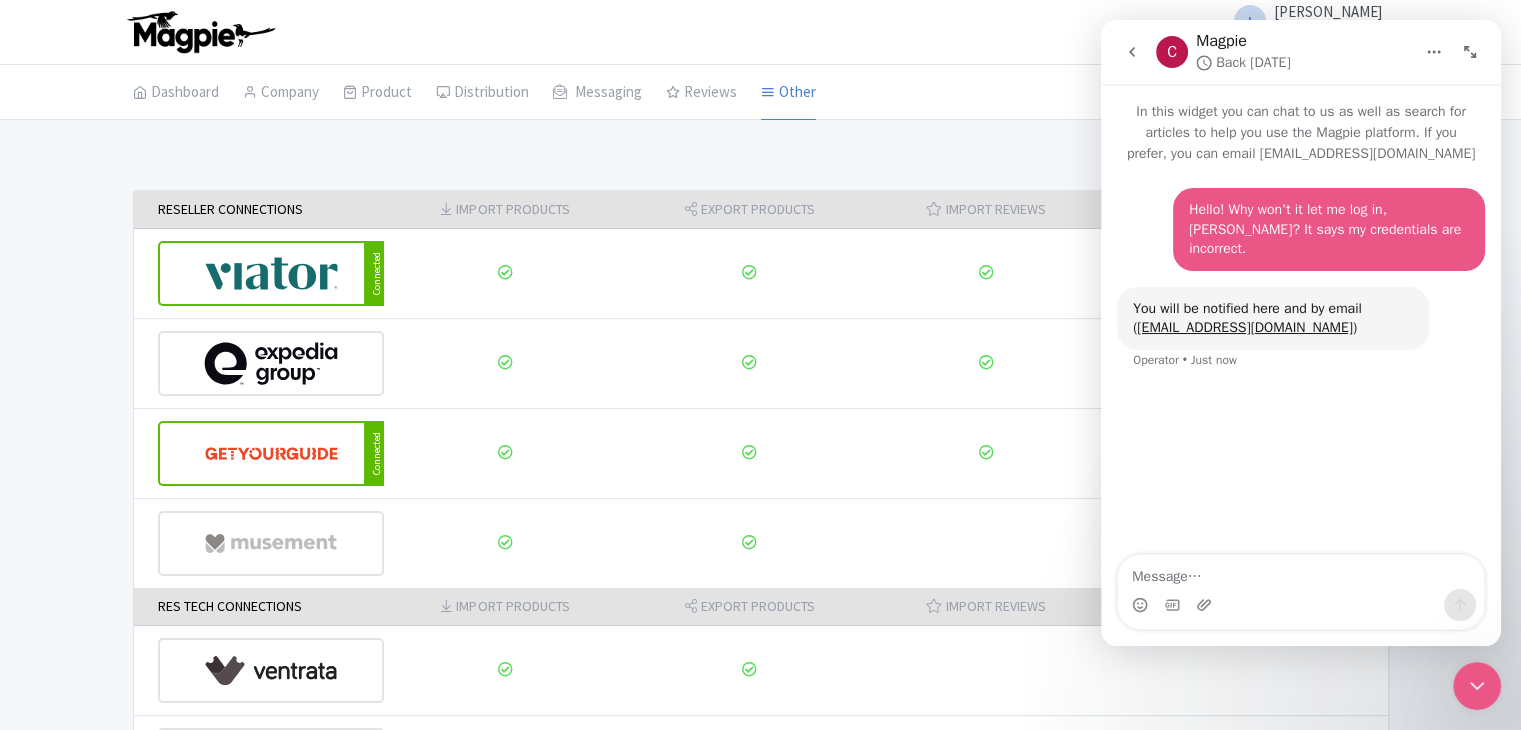 click at bounding box center (1434, 52) 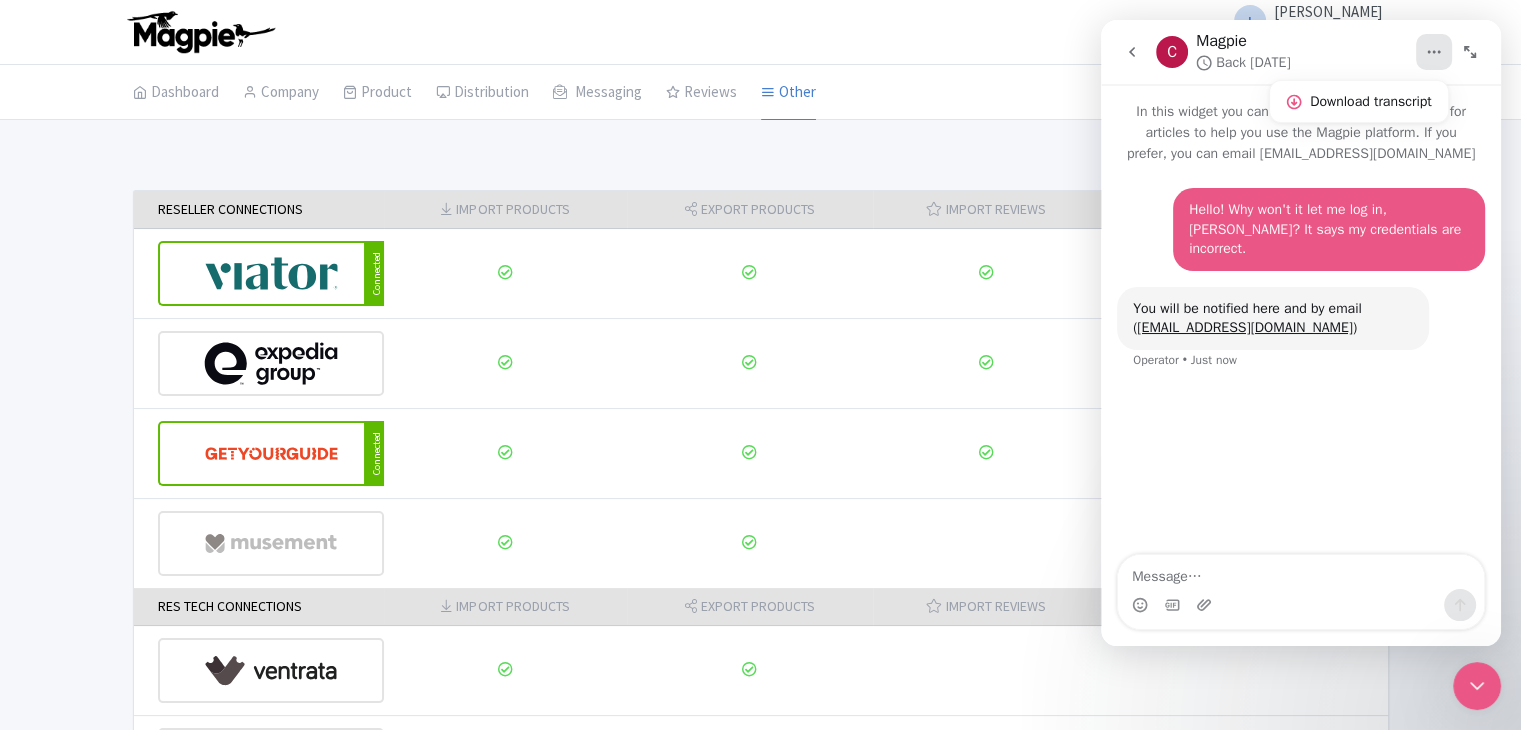 click 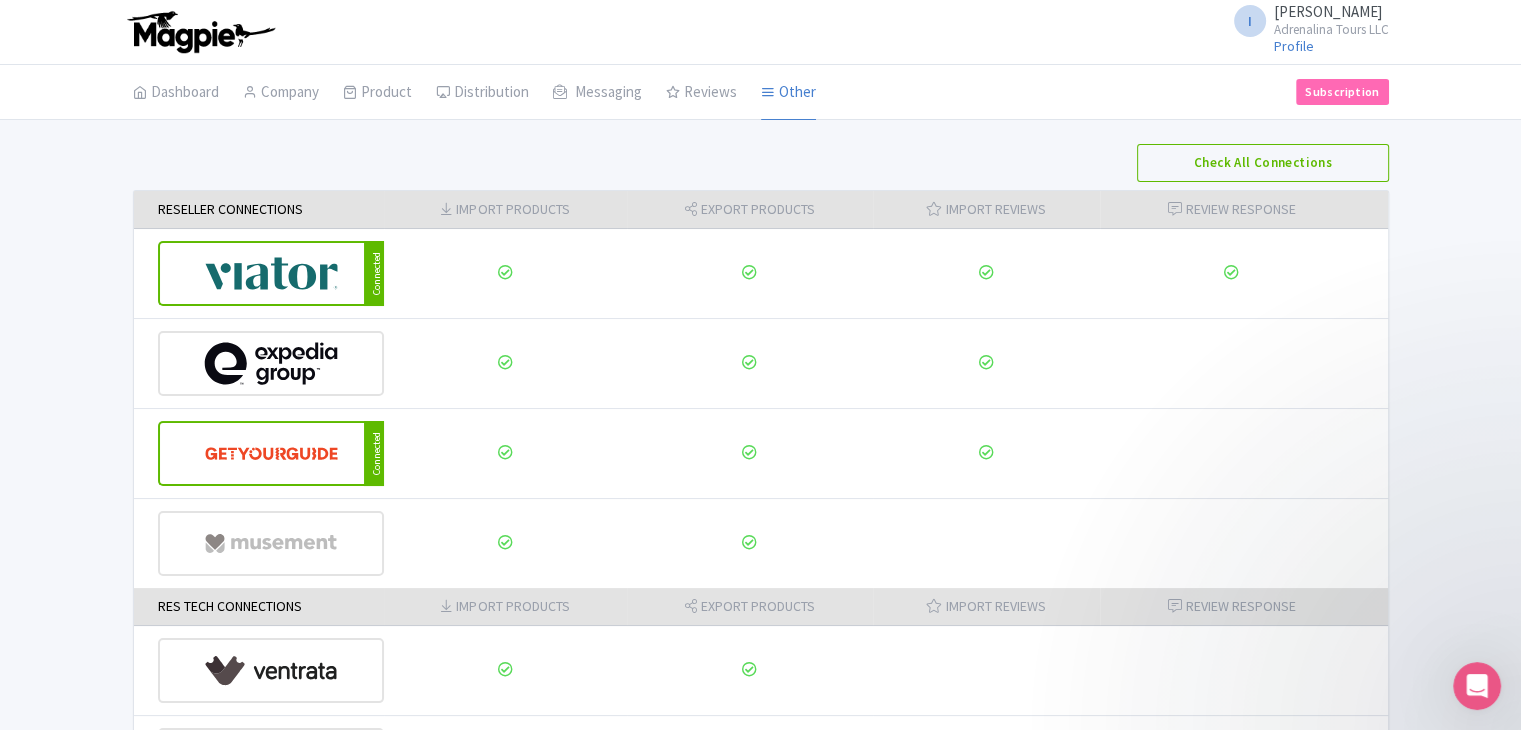 scroll, scrollTop: 0, scrollLeft: 0, axis: both 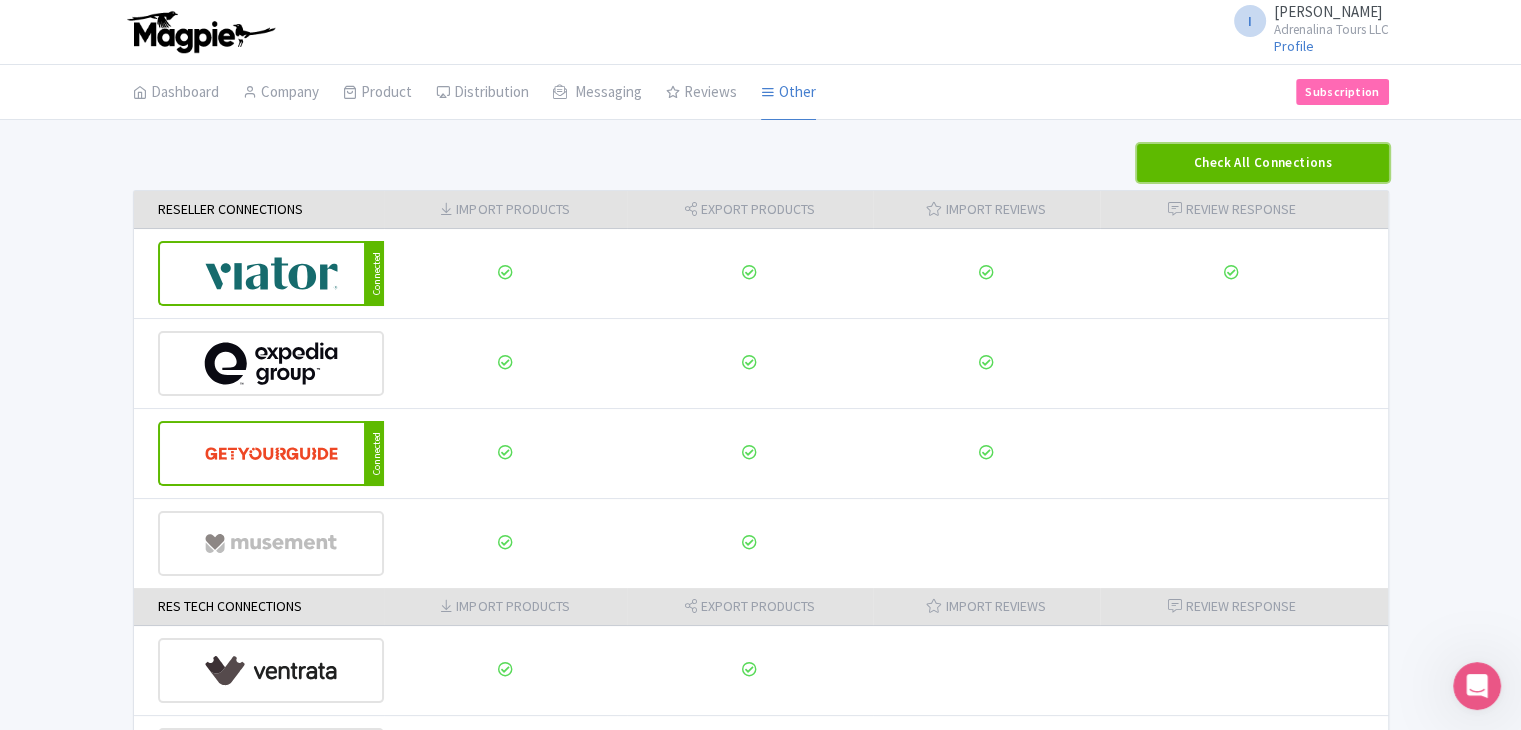 click on "Check All Connections" at bounding box center (1262, 163) 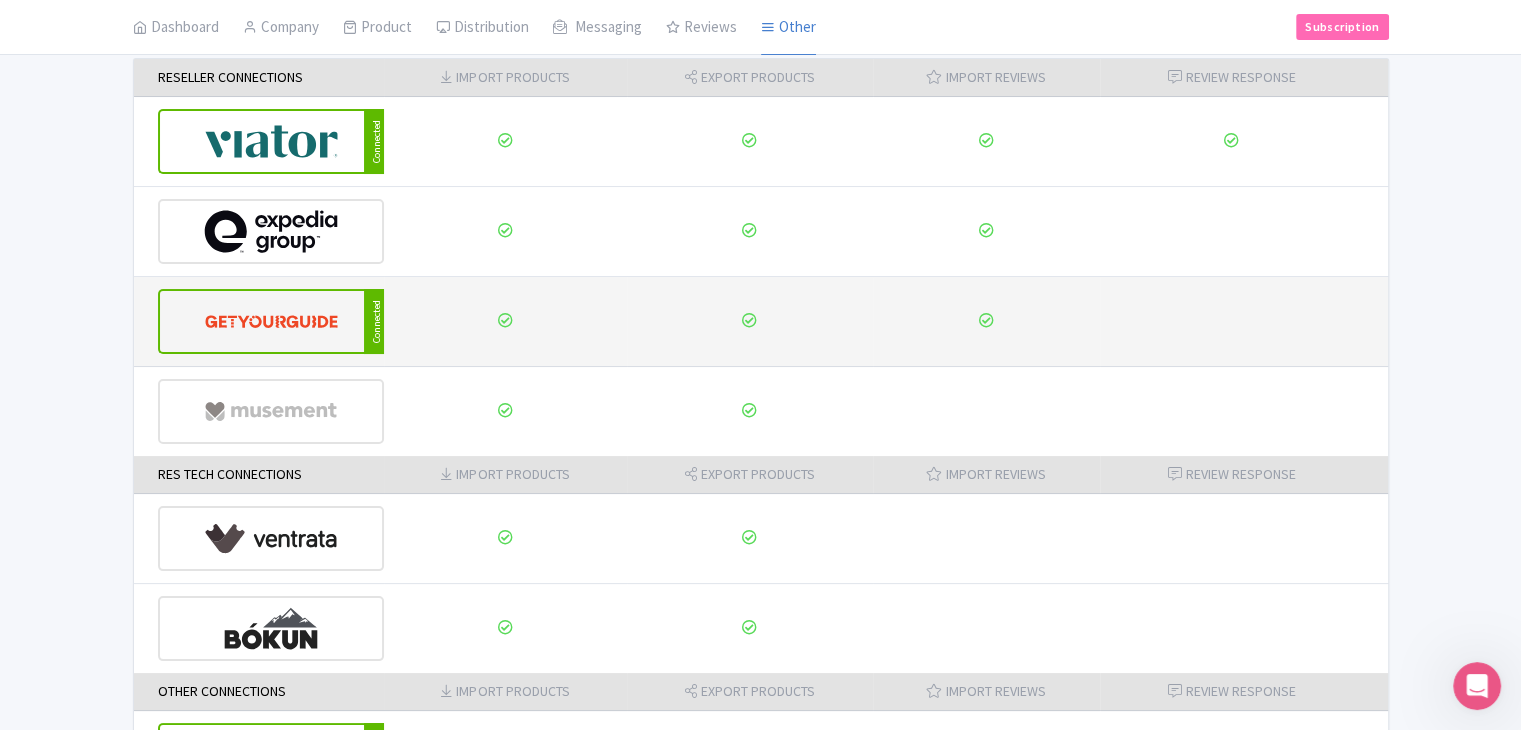 scroll, scrollTop: 0, scrollLeft: 0, axis: both 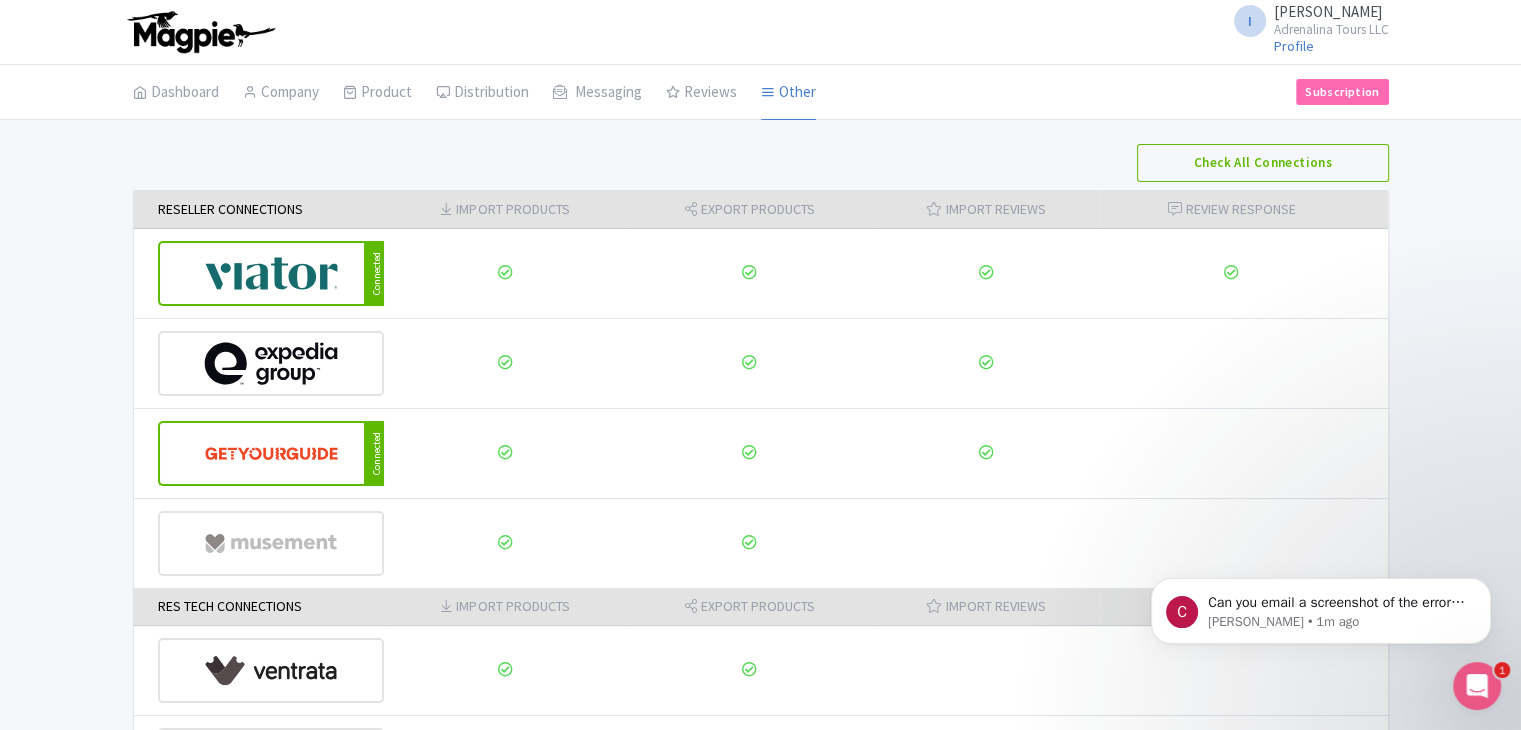 click on "C Can you email a screenshot of the error to support@magpie.travel Chris • 1m ago" at bounding box center (1321, 519) 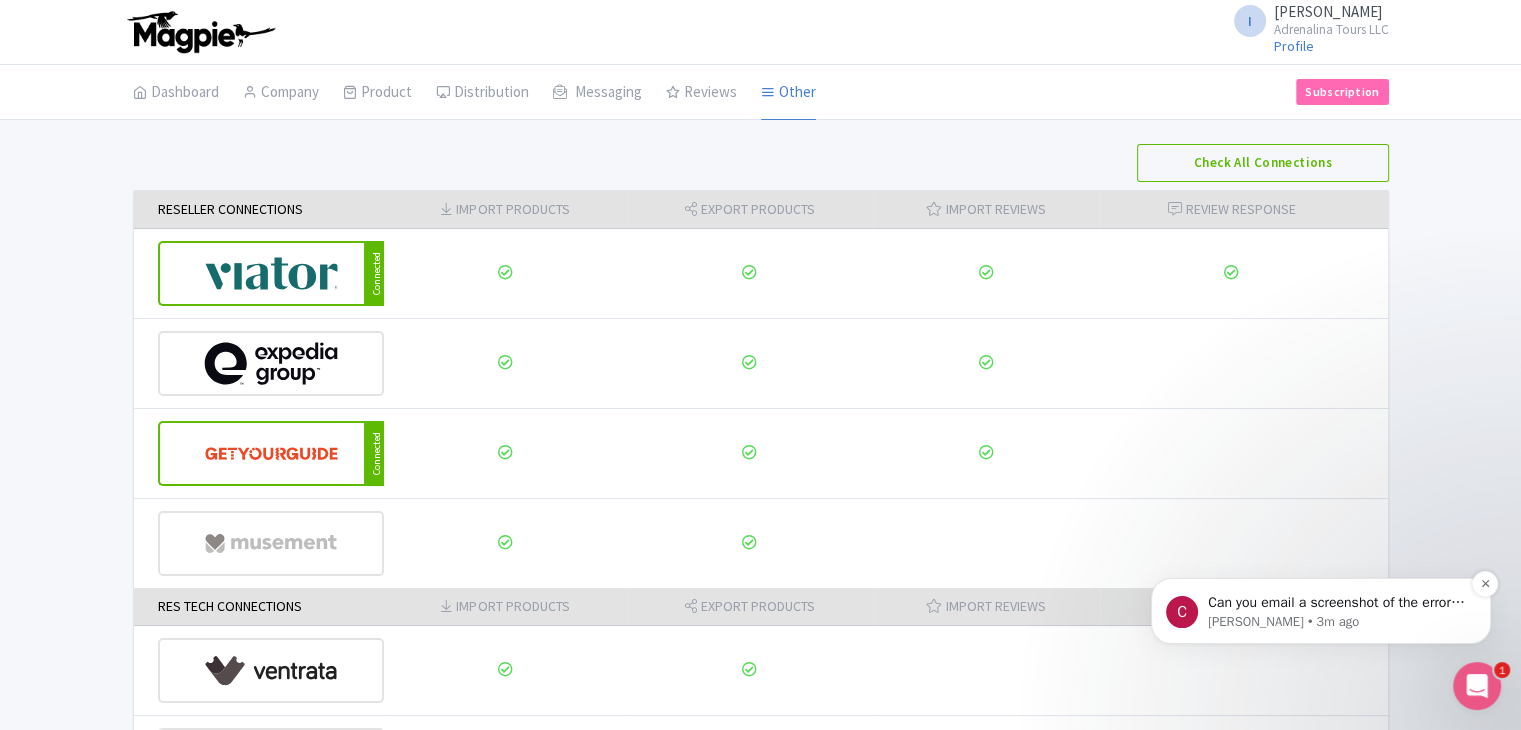 click on "Chris • 3m ago" at bounding box center (1337, 622) 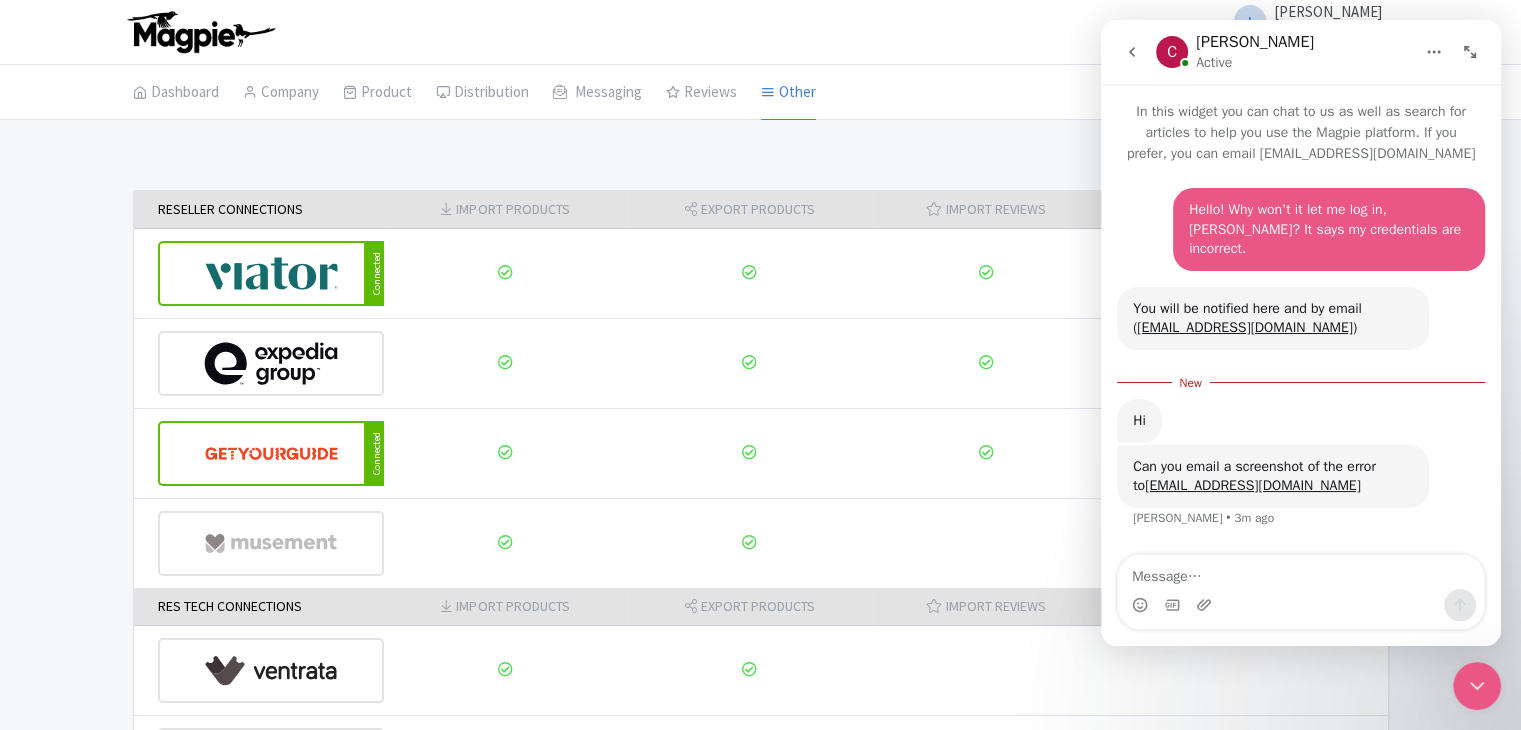 scroll, scrollTop: 3, scrollLeft: 0, axis: vertical 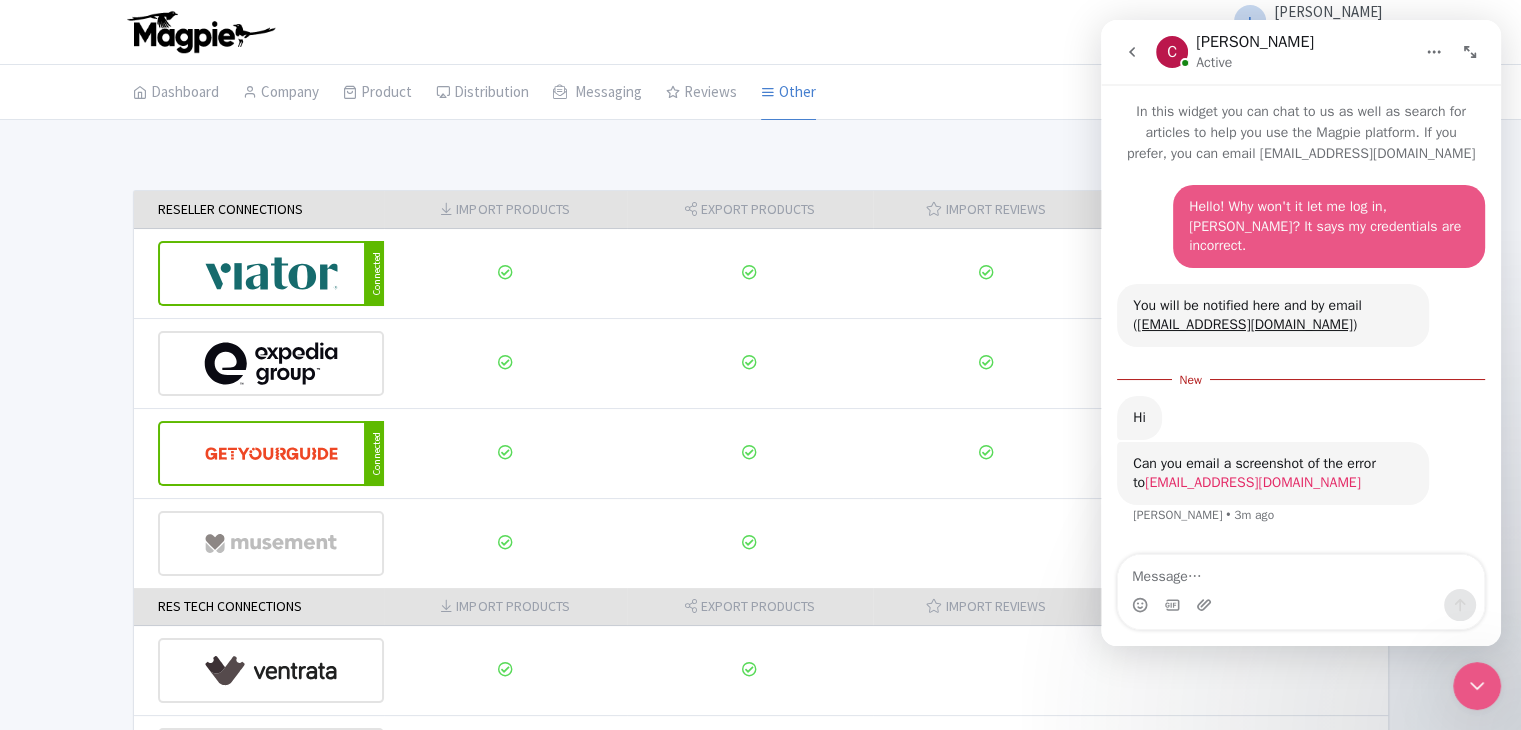click on "support@magpie.travel" at bounding box center (1253, 482) 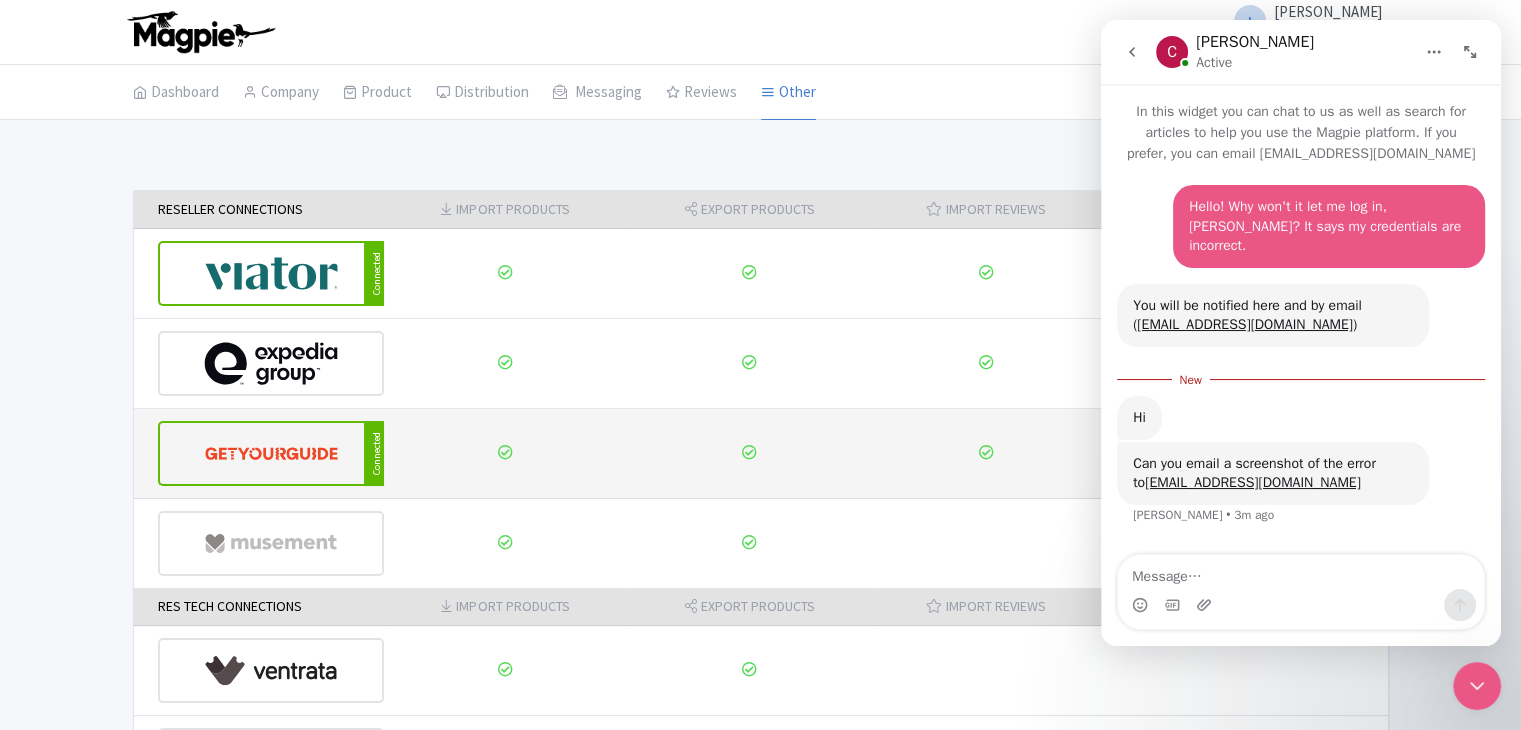 click at bounding box center [986, 454] 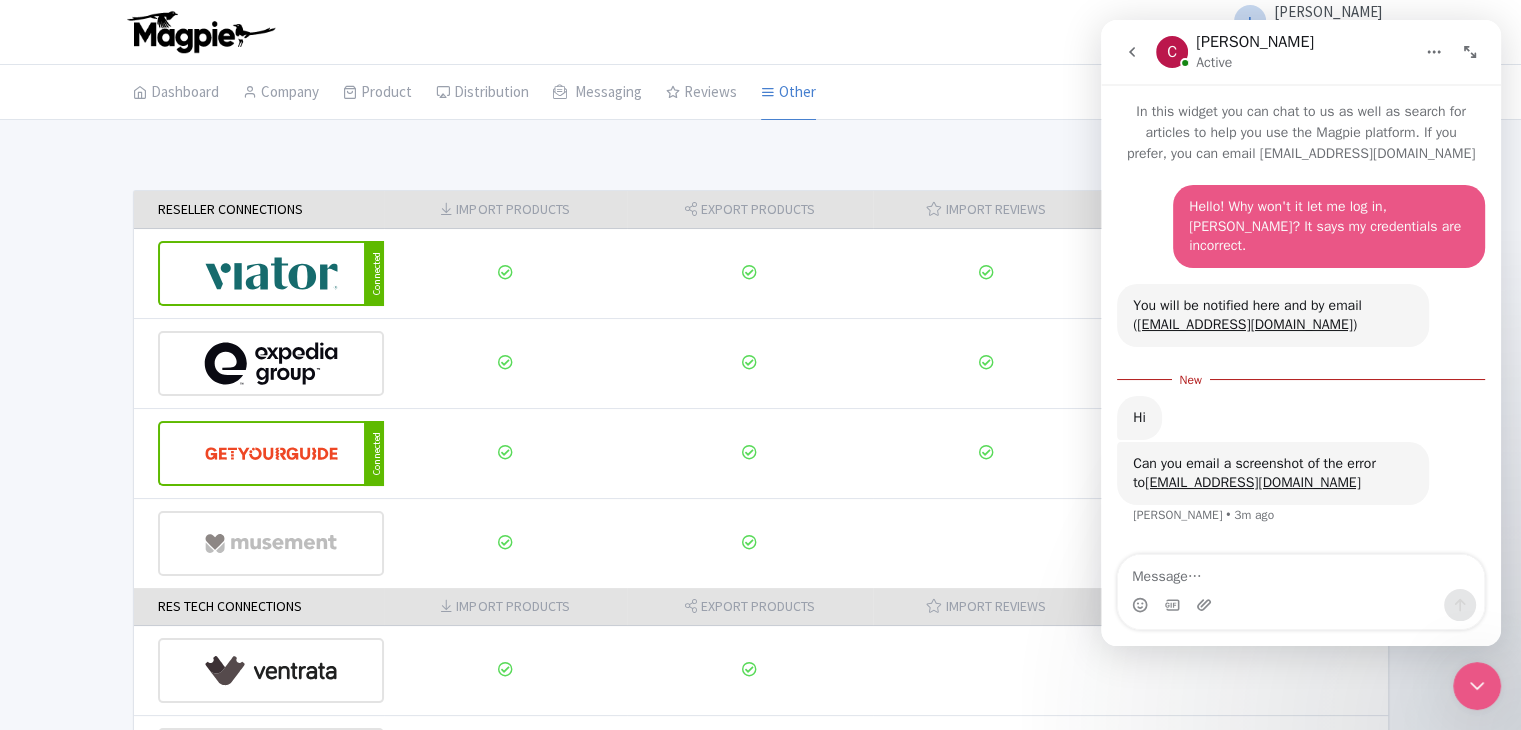 click at bounding box center [1206, 605] 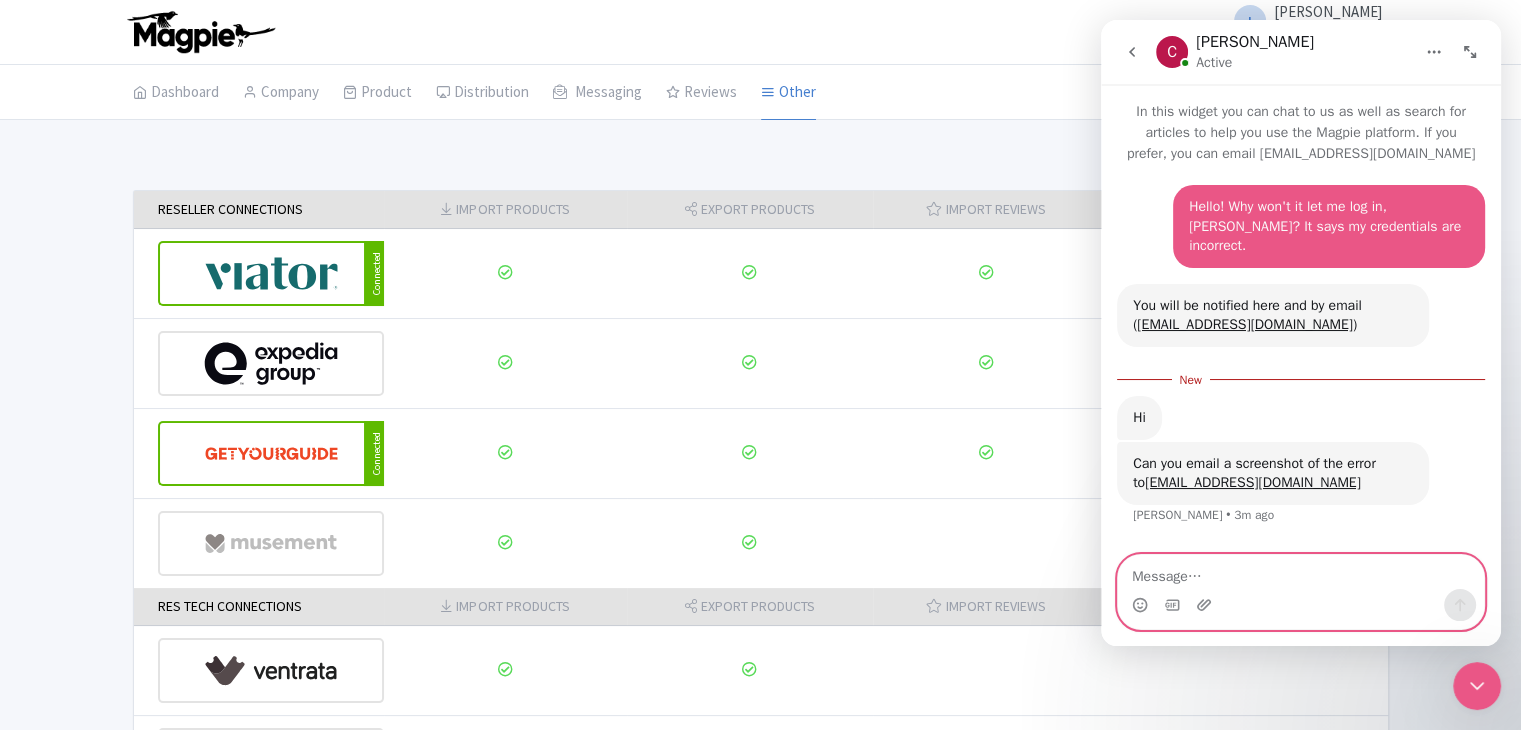 click at bounding box center (1301, 572) 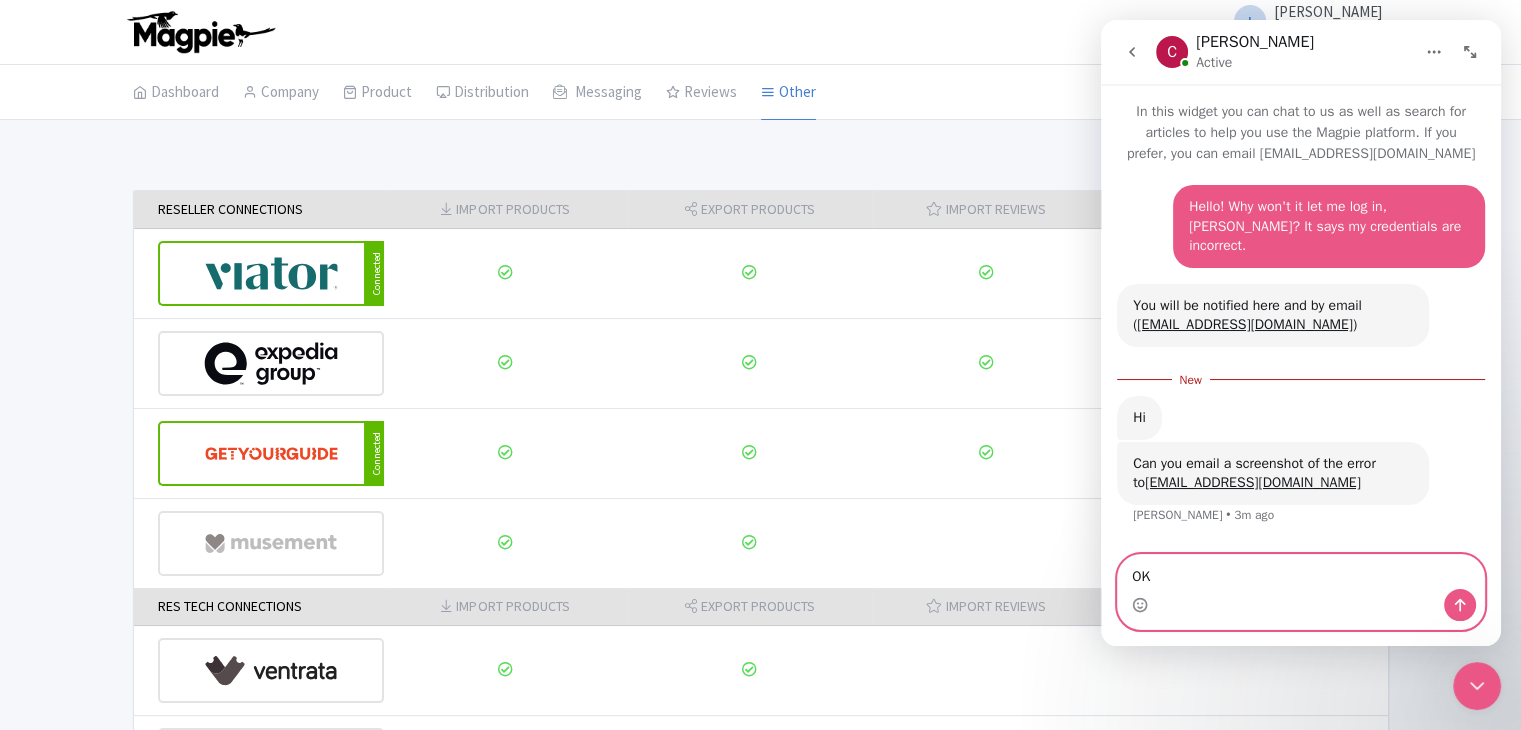 type on "OK" 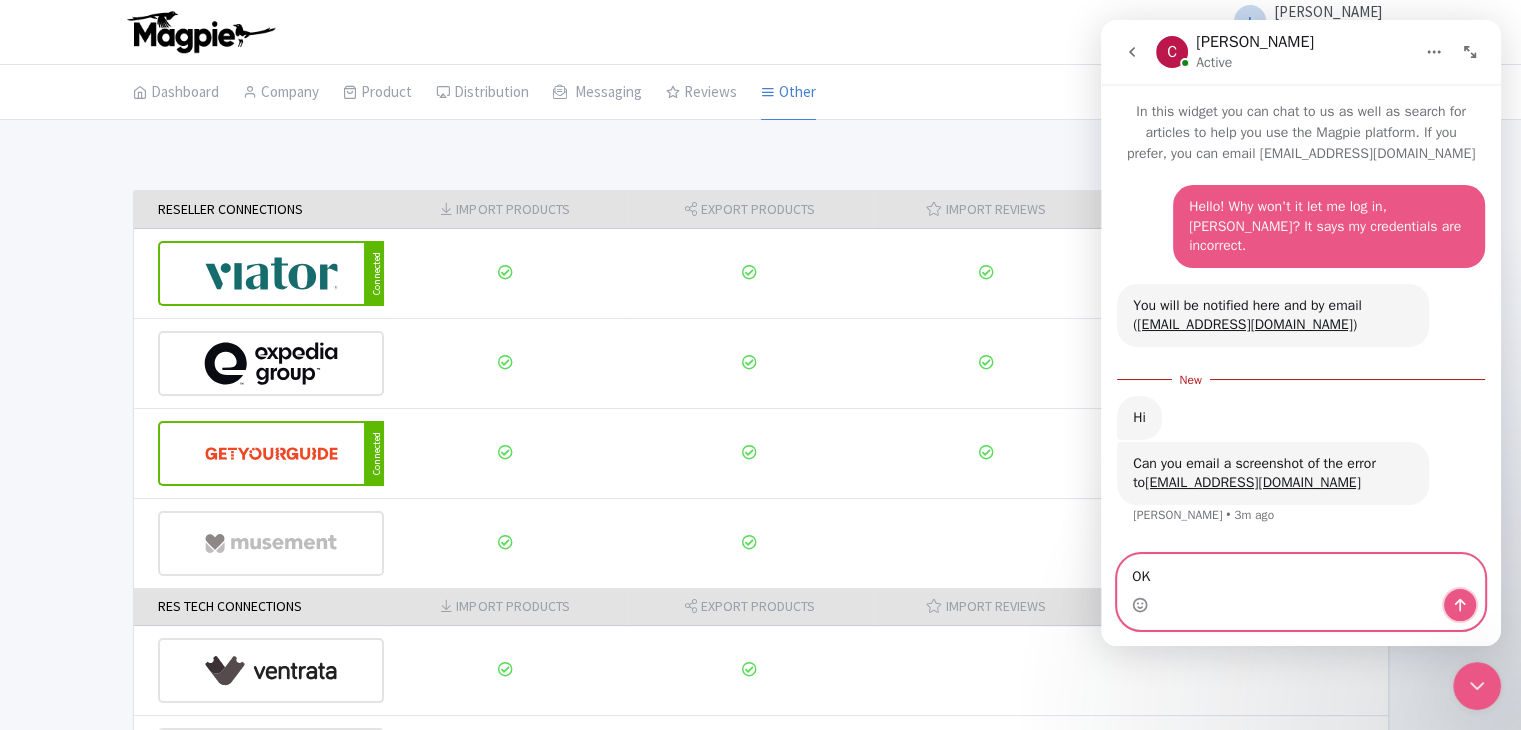 click 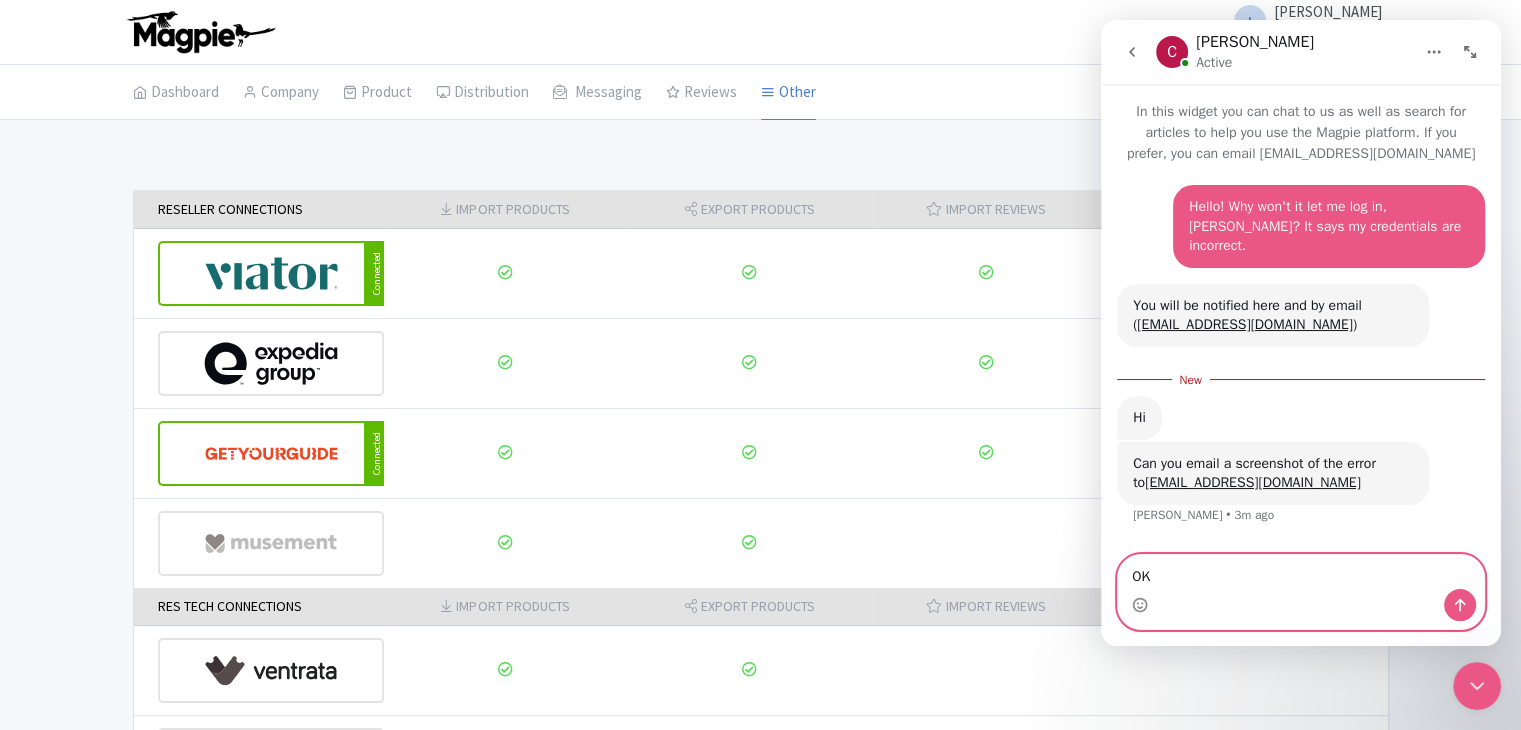 type 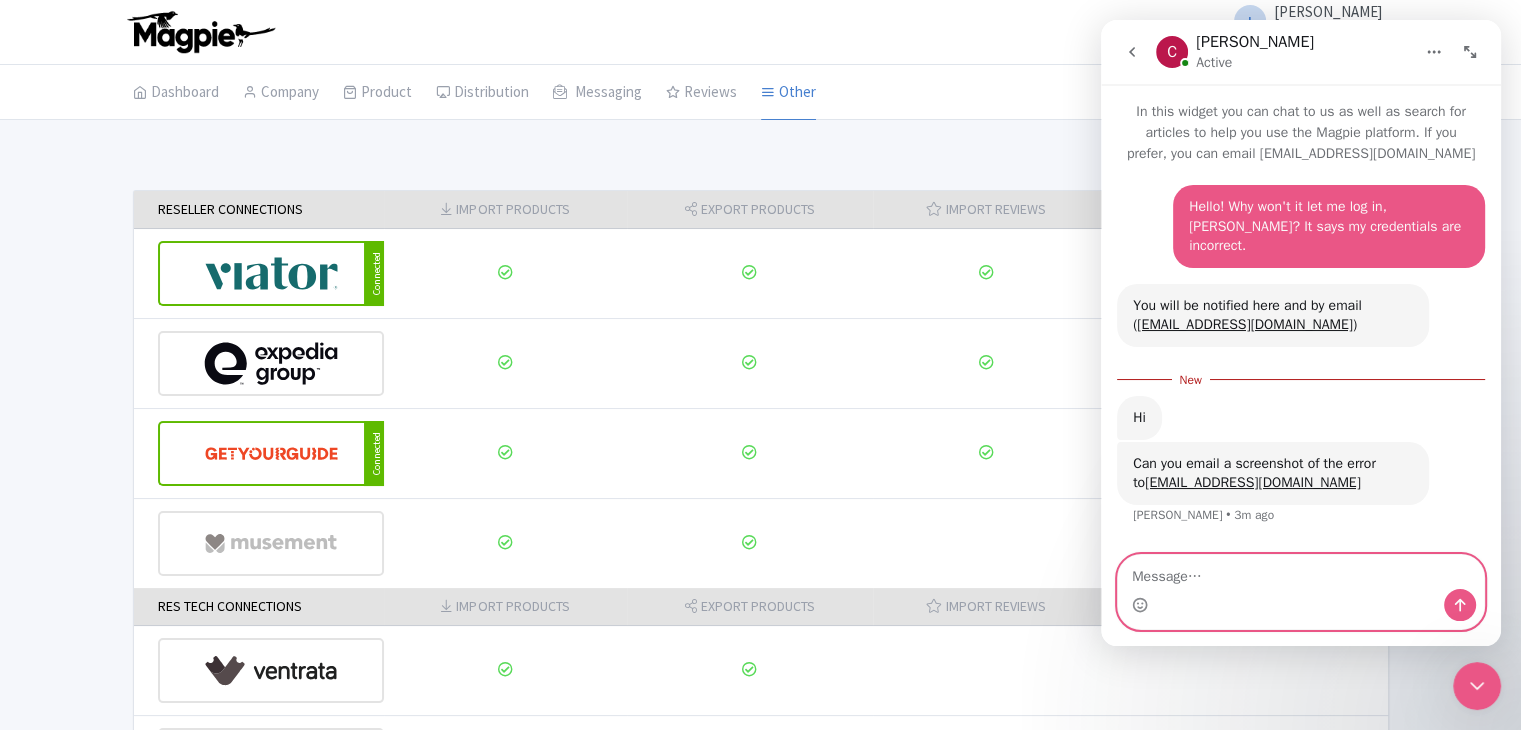 scroll, scrollTop: 1, scrollLeft: 0, axis: vertical 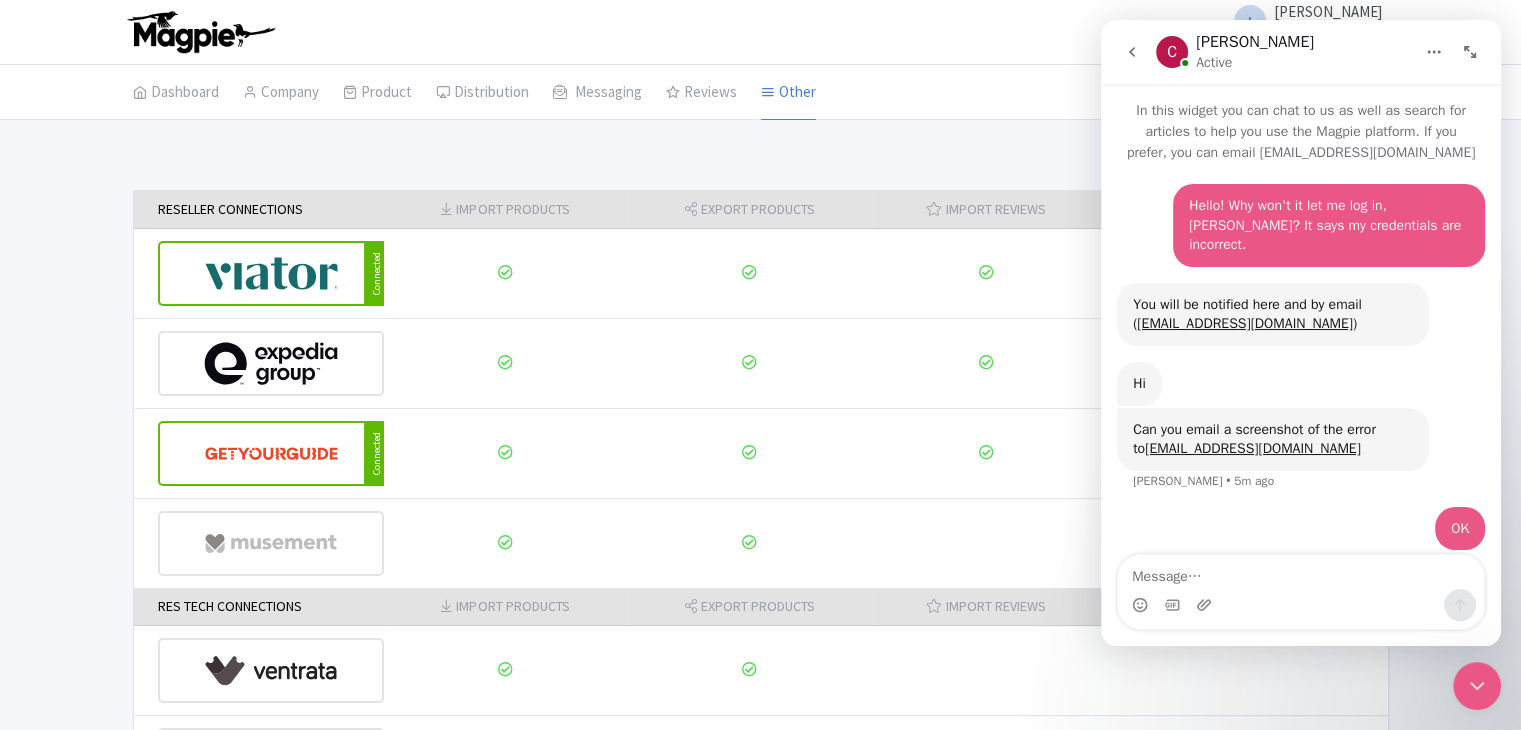 click at bounding box center (1470, 52) 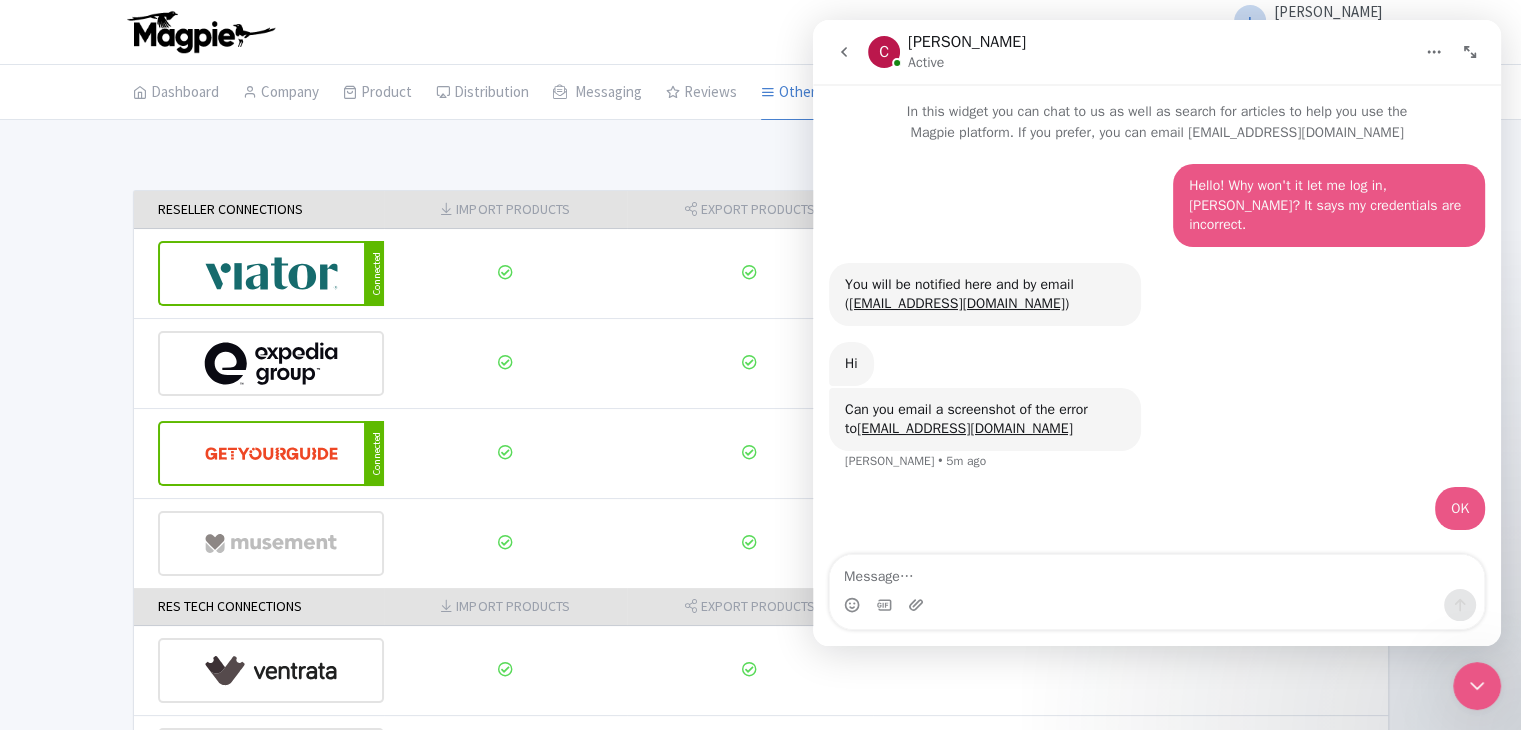 scroll, scrollTop: 0, scrollLeft: 0, axis: both 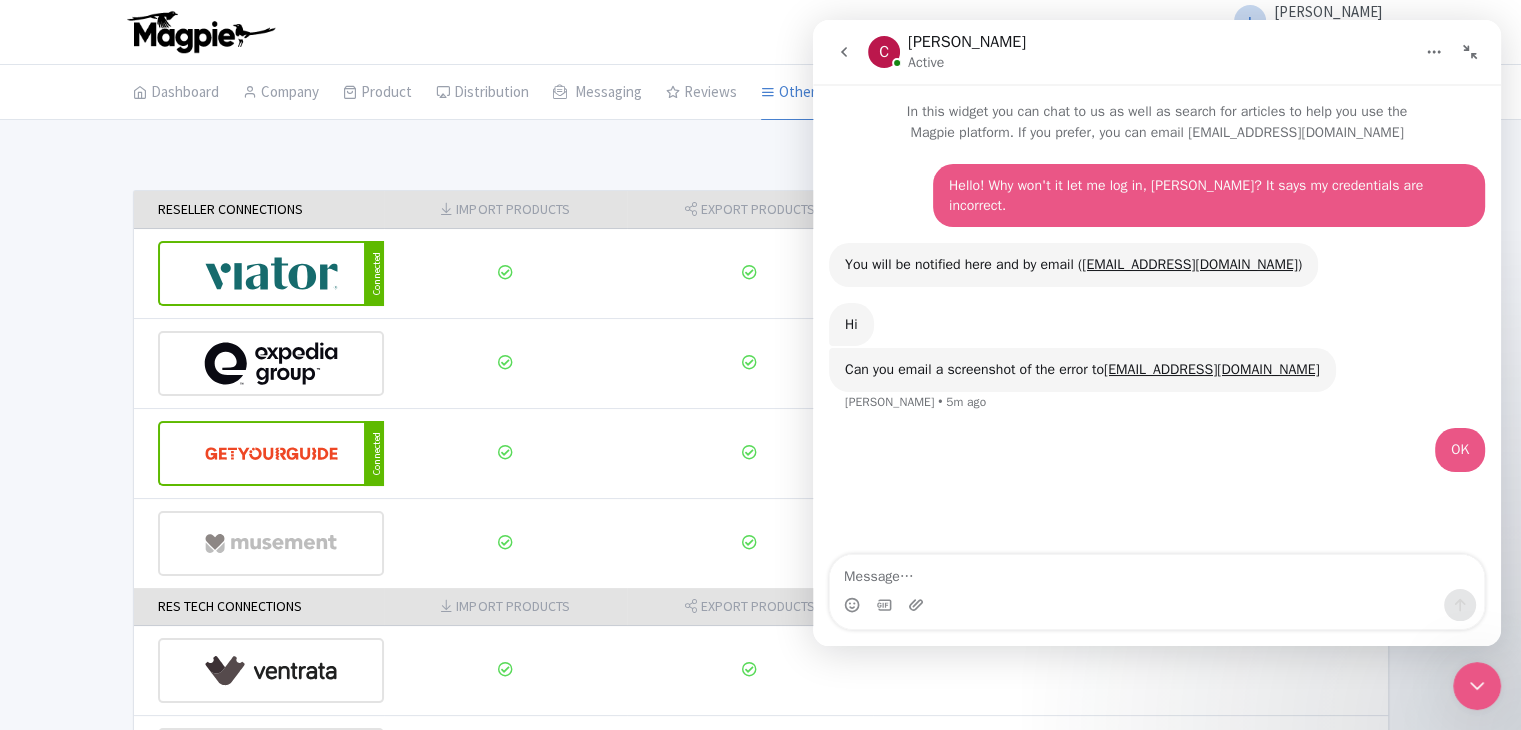 click at bounding box center [1470, 52] 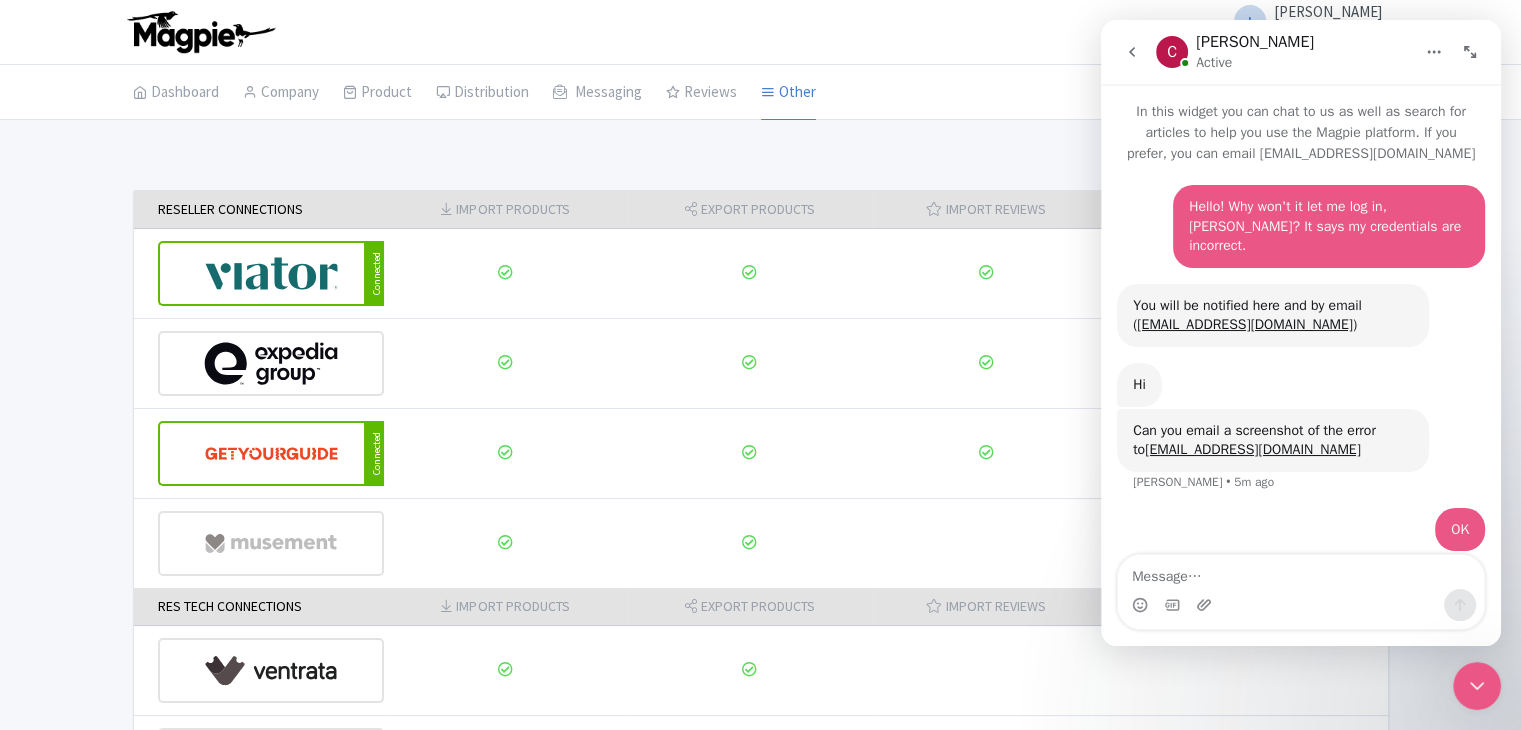 scroll, scrollTop: 1, scrollLeft: 0, axis: vertical 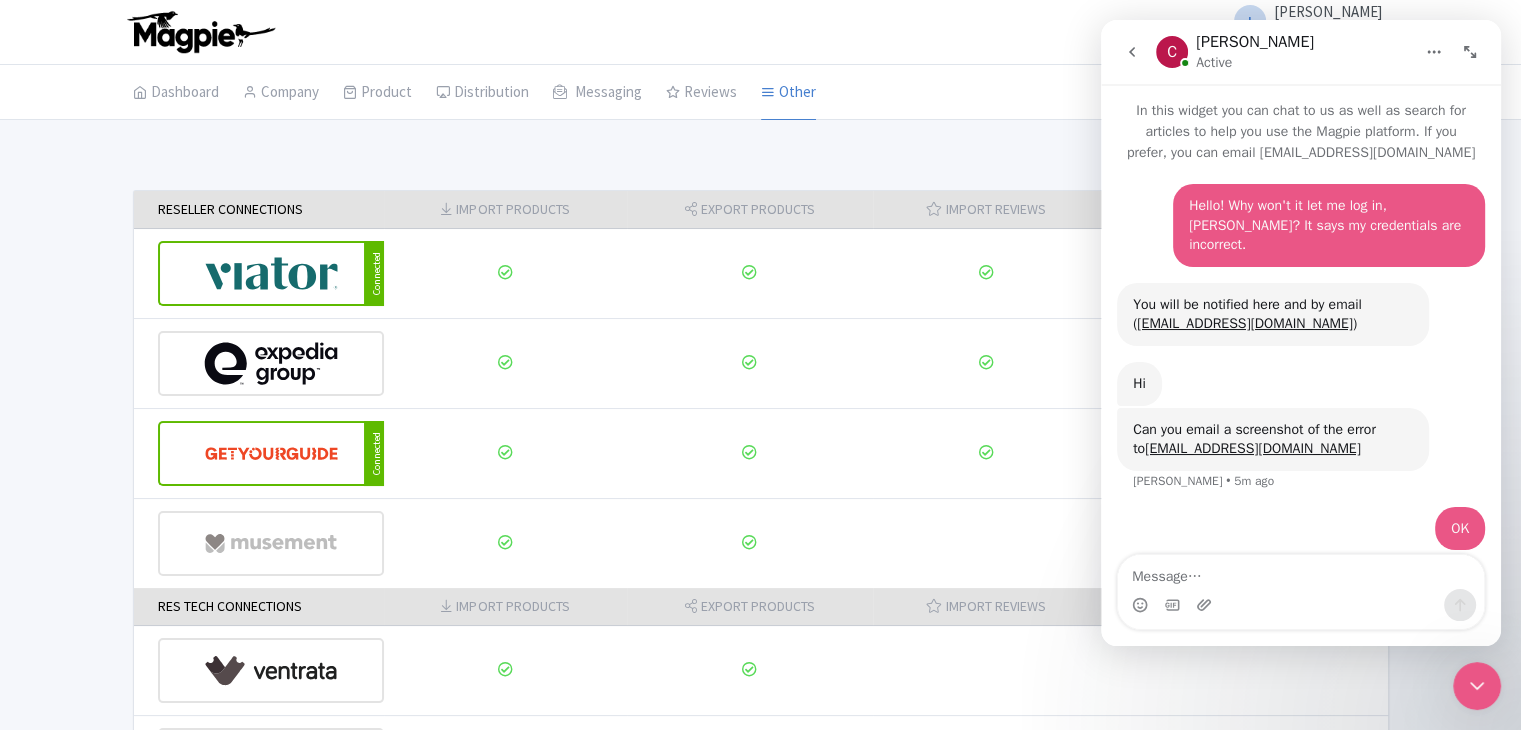 click 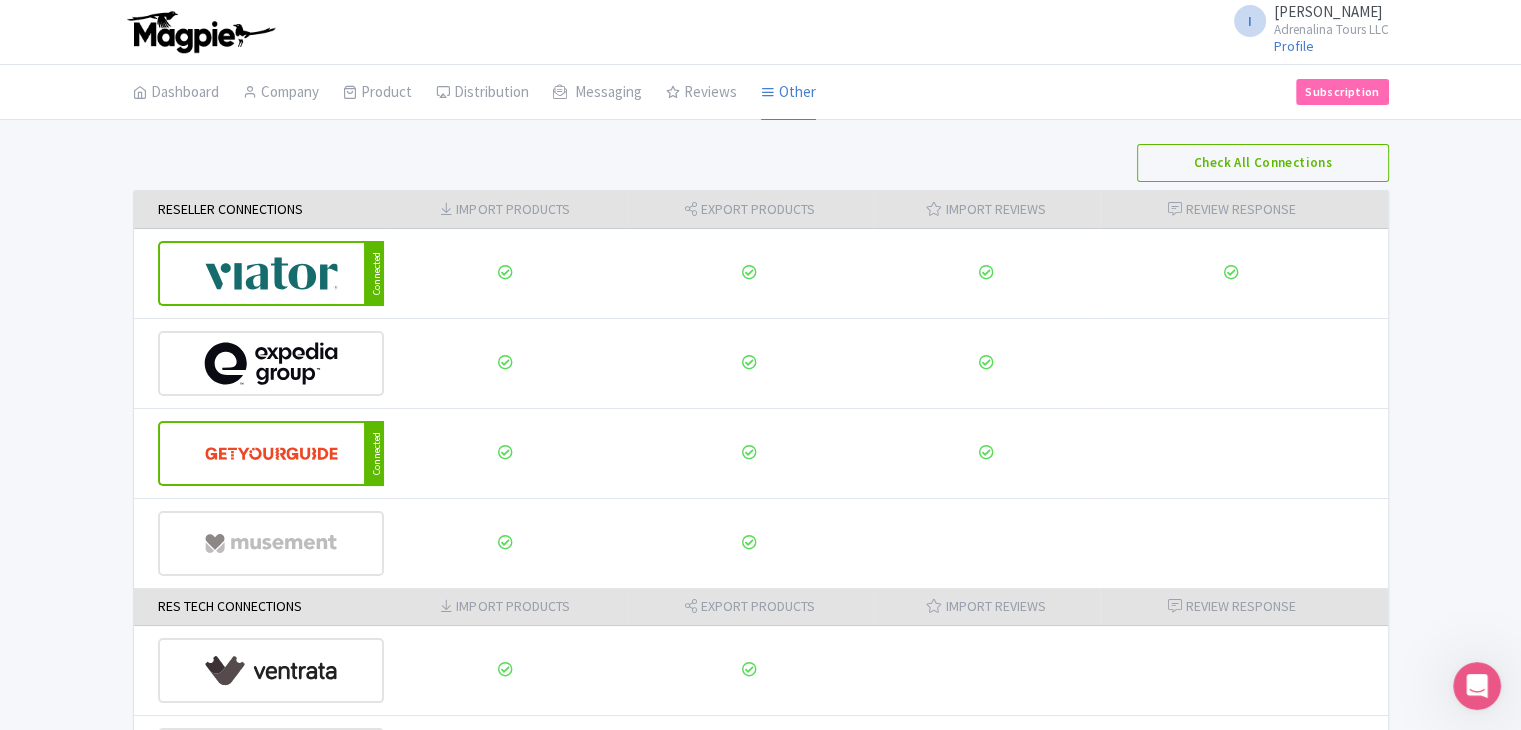 click on "Error
Invalid credentials. Please try again.
Check All Connections
Reseller Connections
Import Products
Export Products
Import Reviews
Review Response
Connected
Connected
Res Tech Connections
Import Products
Export Products
Import Reviews
Review Response
Other Connections
Import Products
Export Products
Import Reviews
Review Response
Connected" at bounding box center [760, 538] 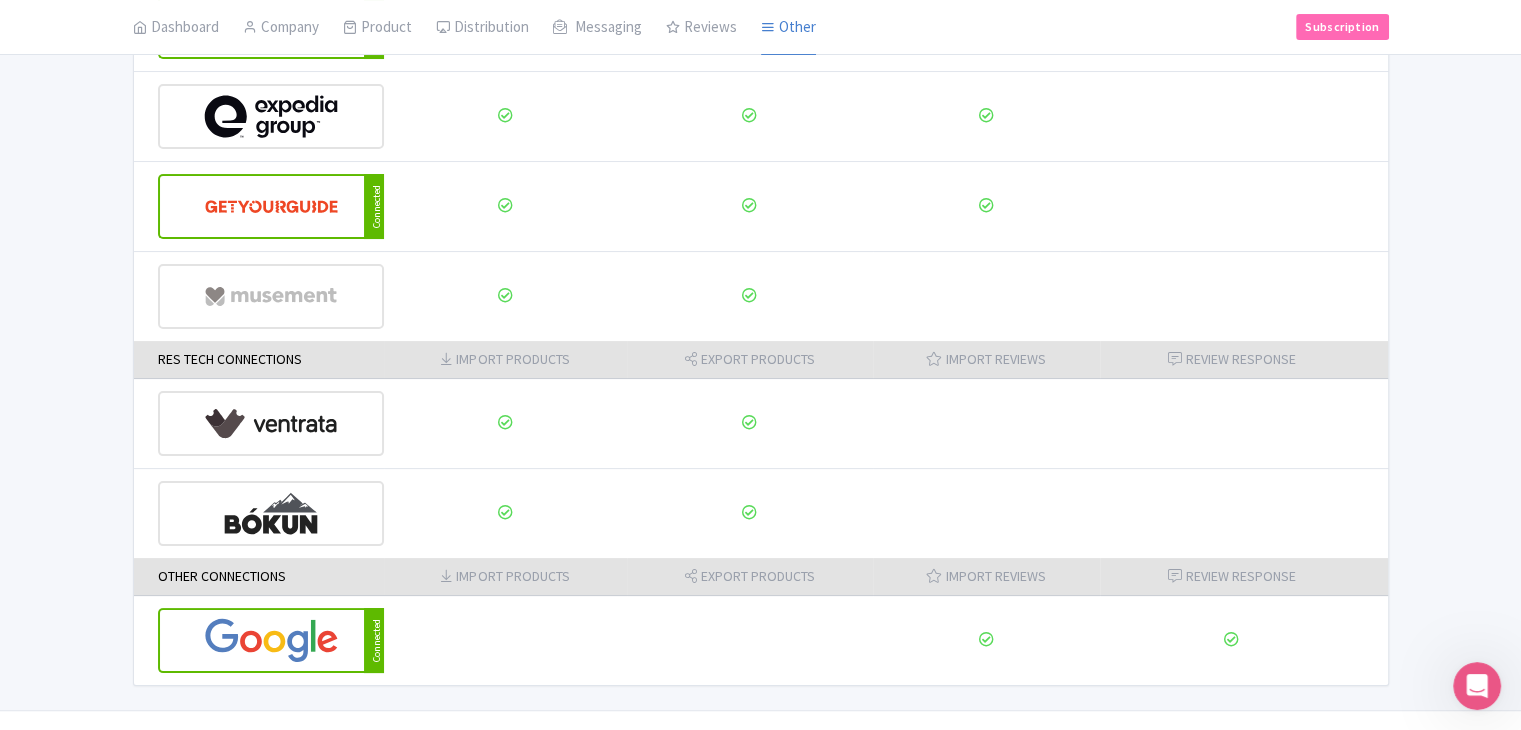 scroll, scrollTop: 286, scrollLeft: 0, axis: vertical 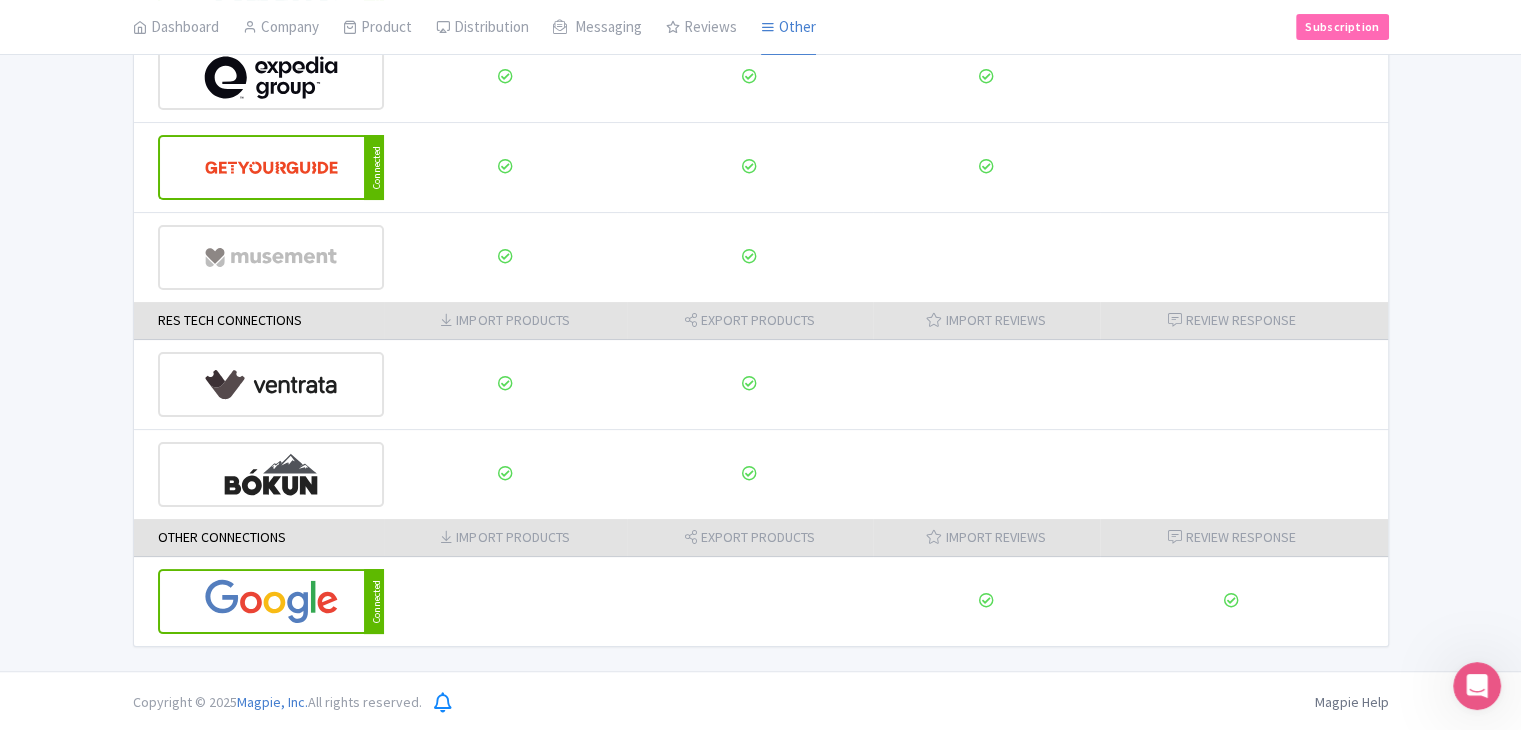 click 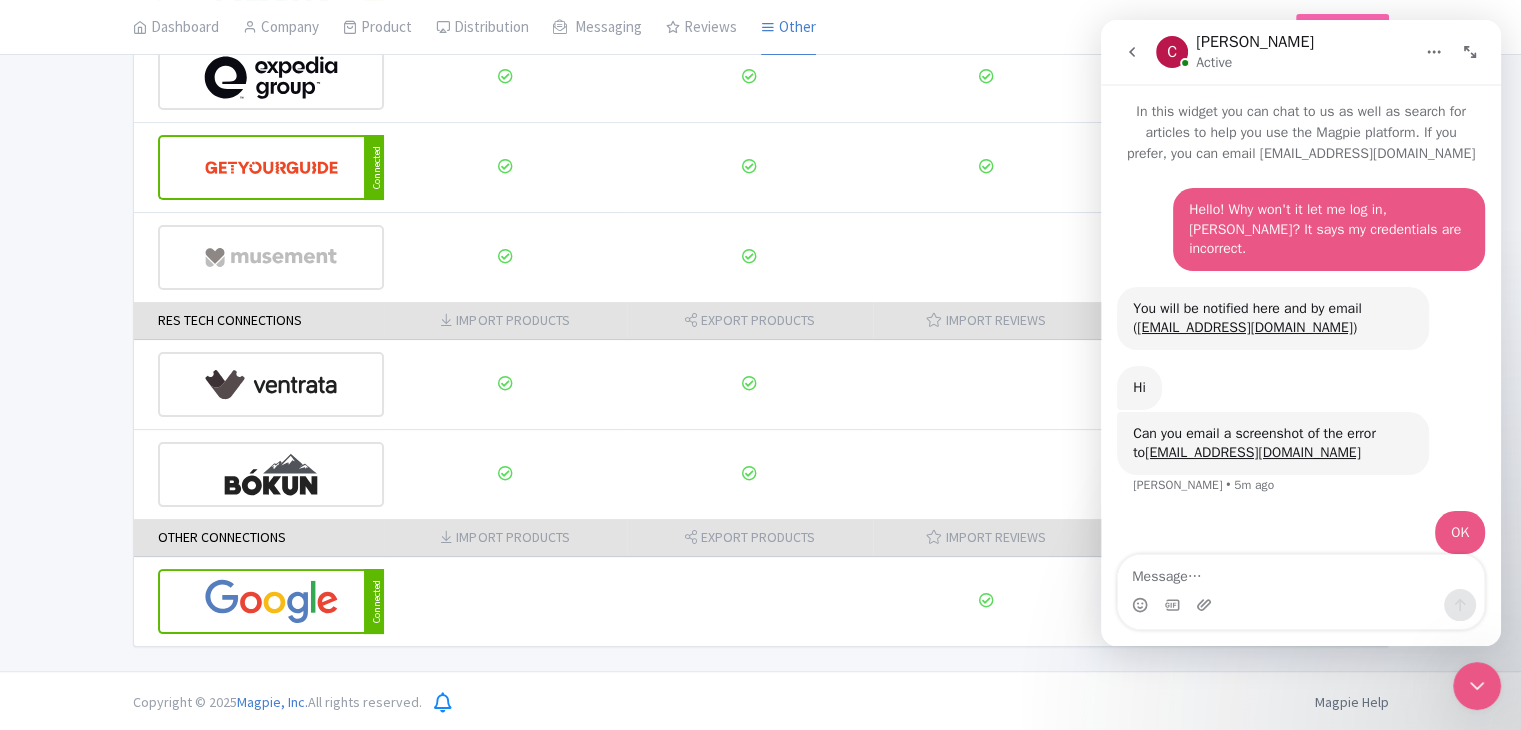 scroll, scrollTop: 1, scrollLeft: 0, axis: vertical 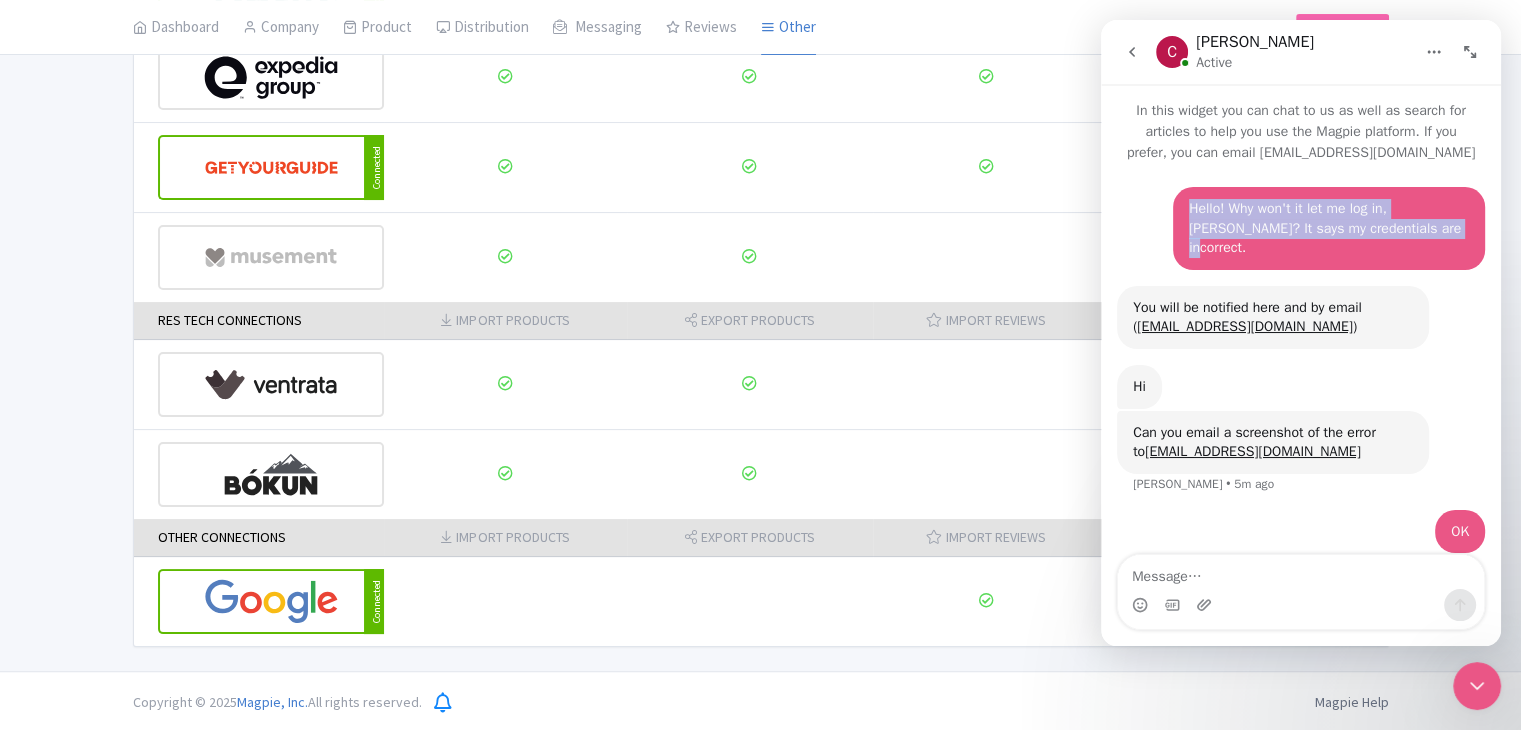 drag, startPoint x: 1170, startPoint y: 209, endPoint x: 1405, endPoint y: 227, distance: 235.68835 